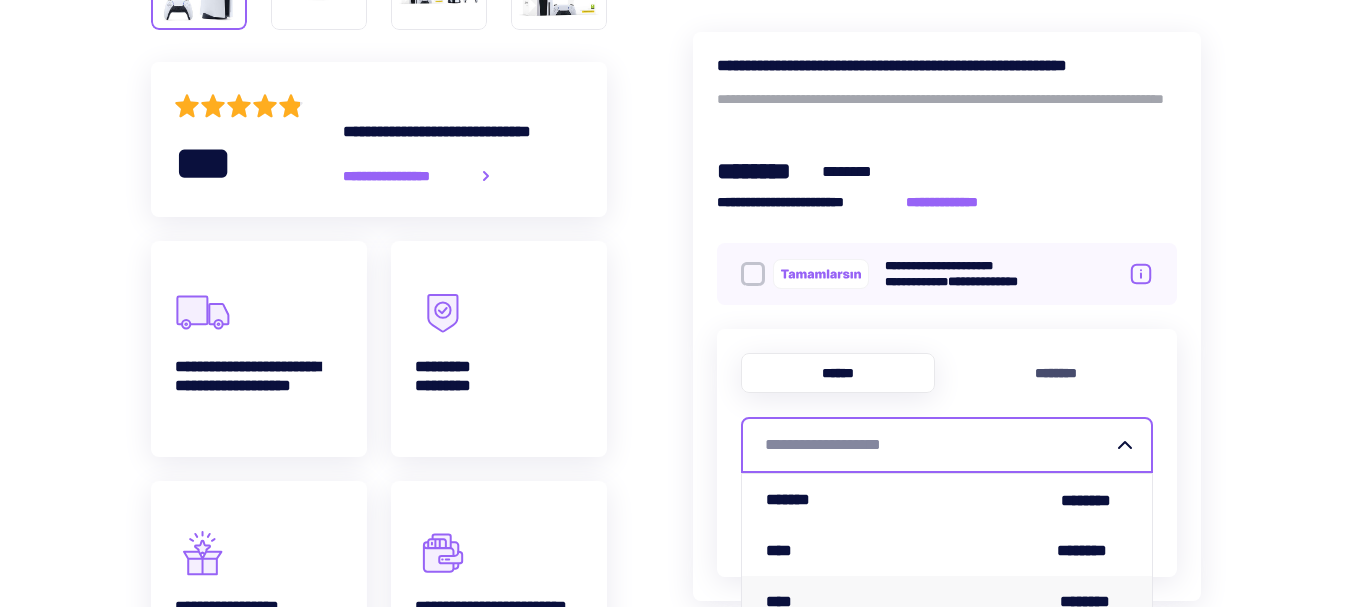 scroll, scrollTop: 0, scrollLeft: 0, axis: both 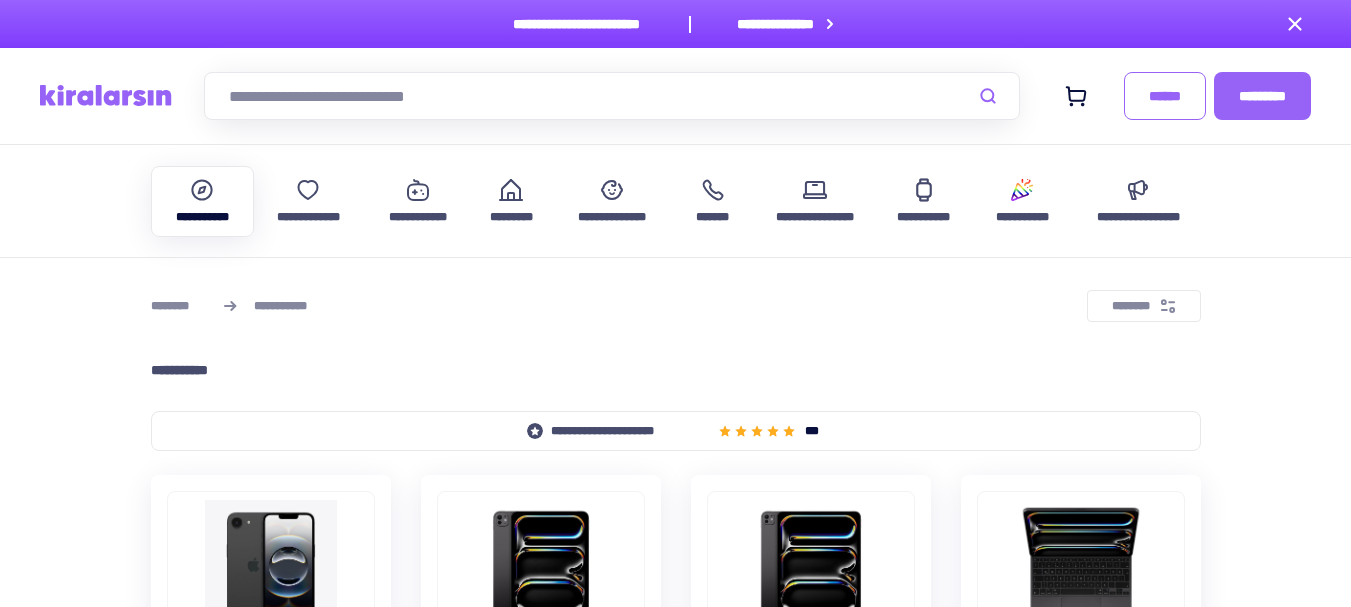 click on "********" at bounding box center (178, 306) 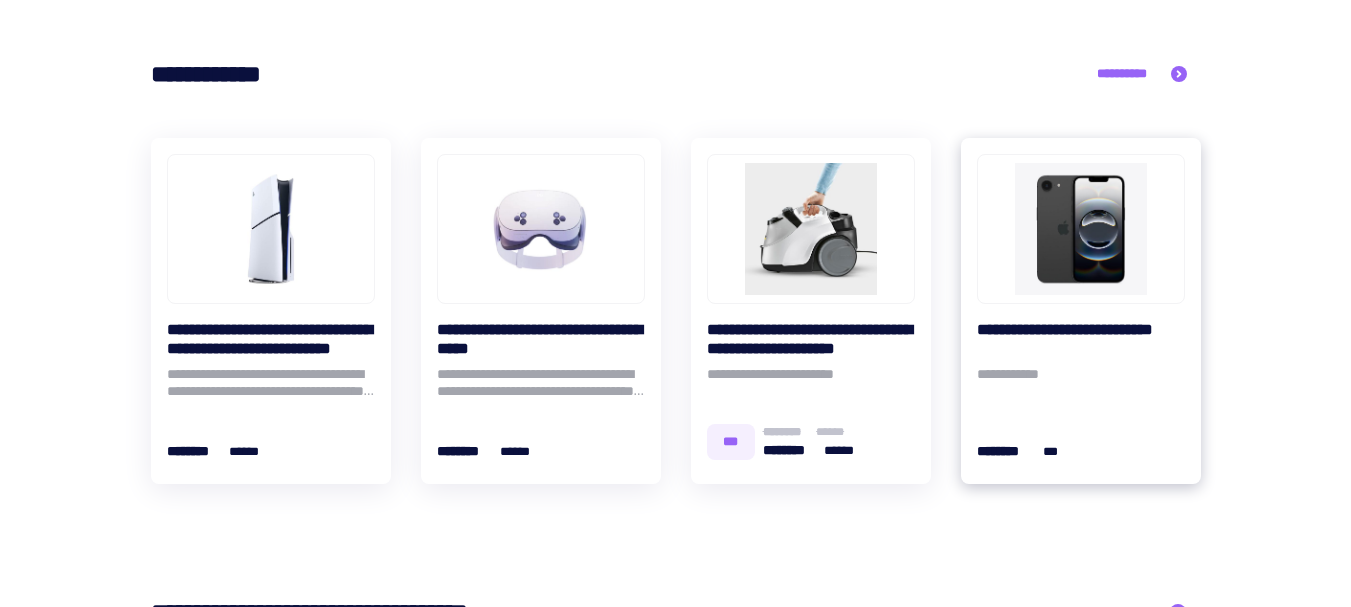 scroll, scrollTop: 900, scrollLeft: 0, axis: vertical 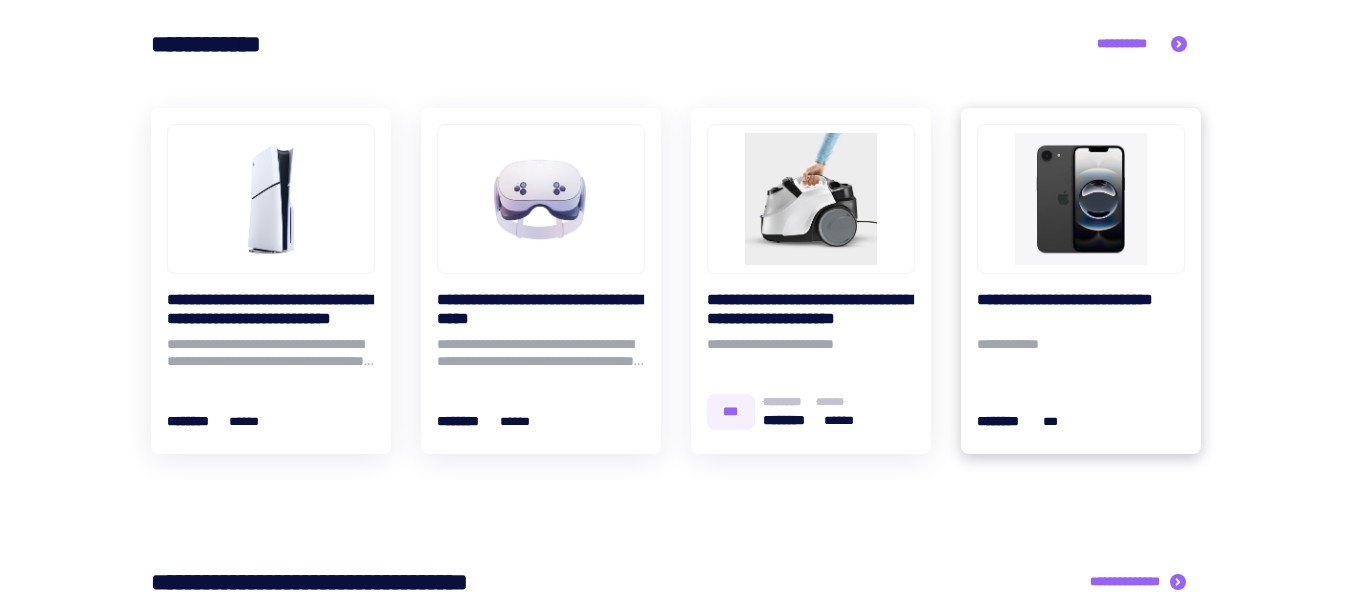 click at bounding box center (1081, 199) 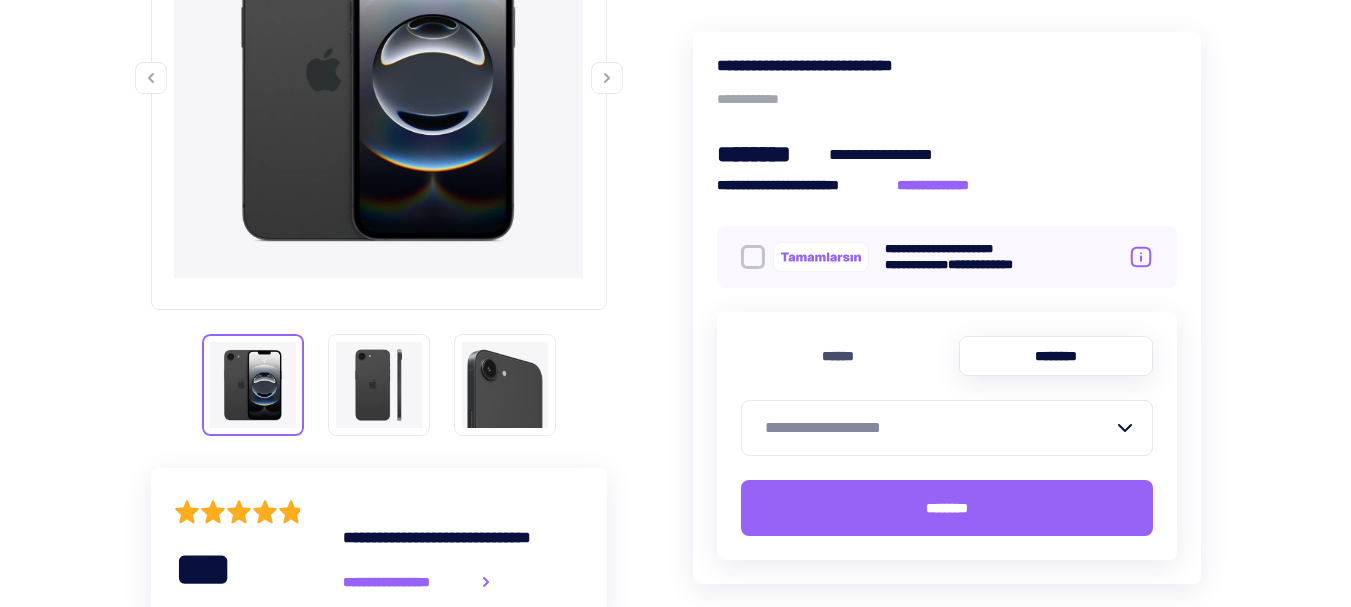 click on "**********" at bounding box center (939, 428) 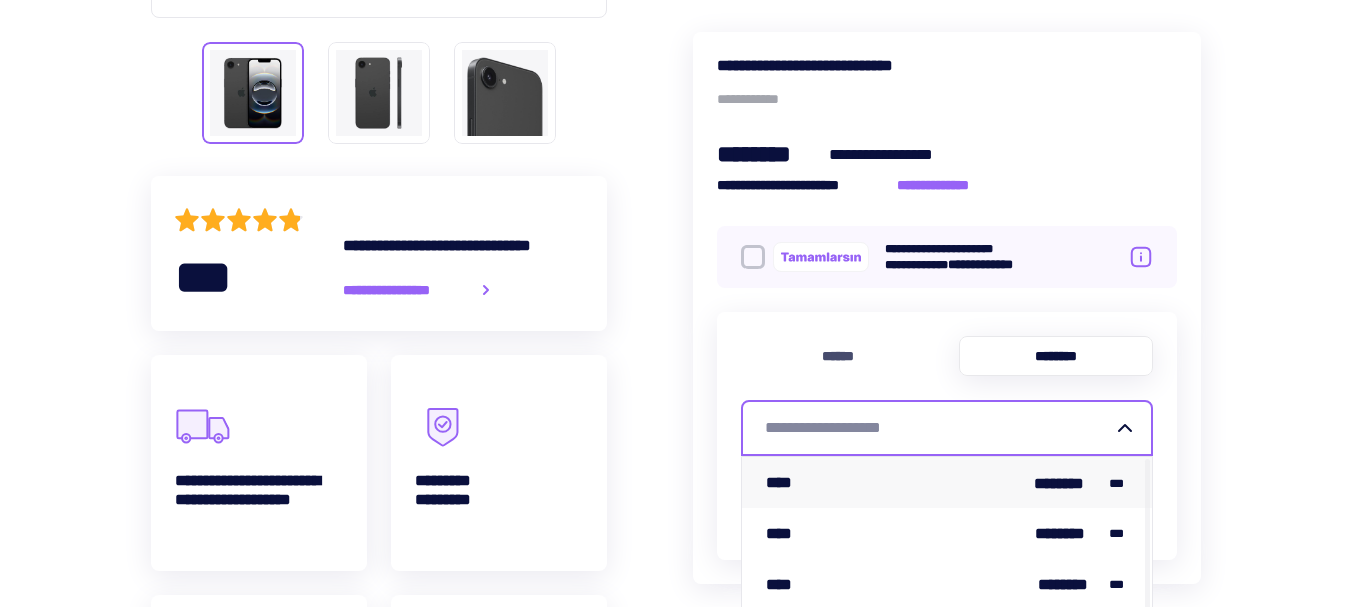 scroll, scrollTop: 800, scrollLeft: 0, axis: vertical 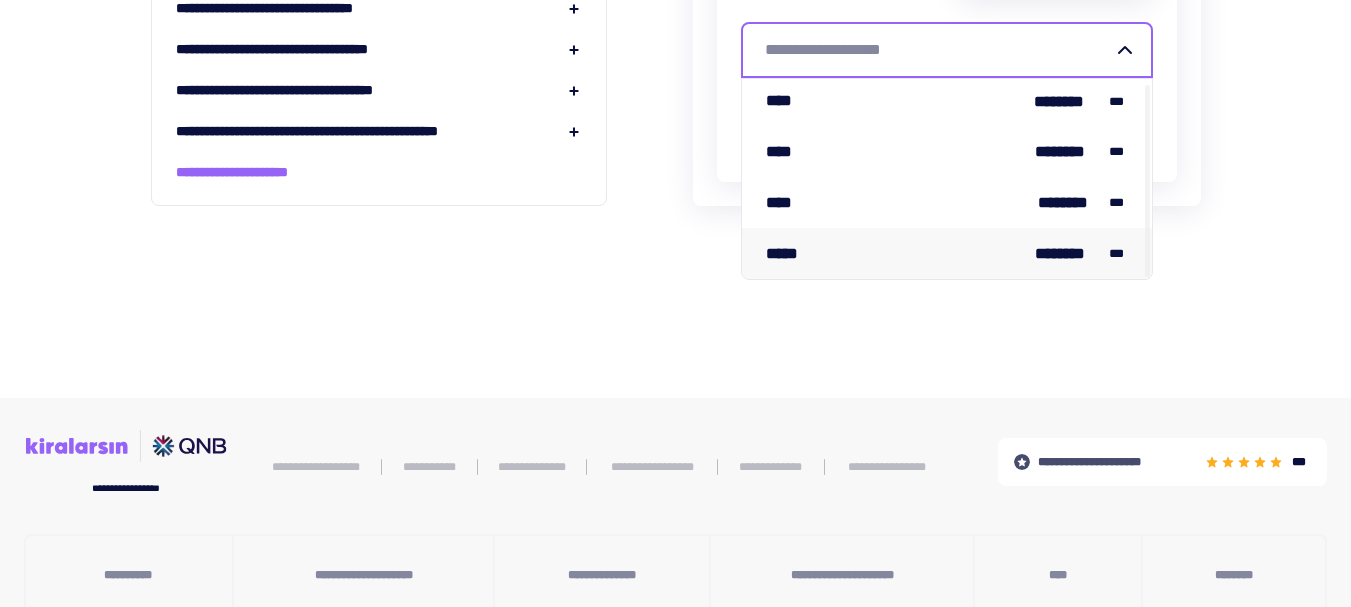 click on "***** ******** ***" at bounding box center (947, 253) 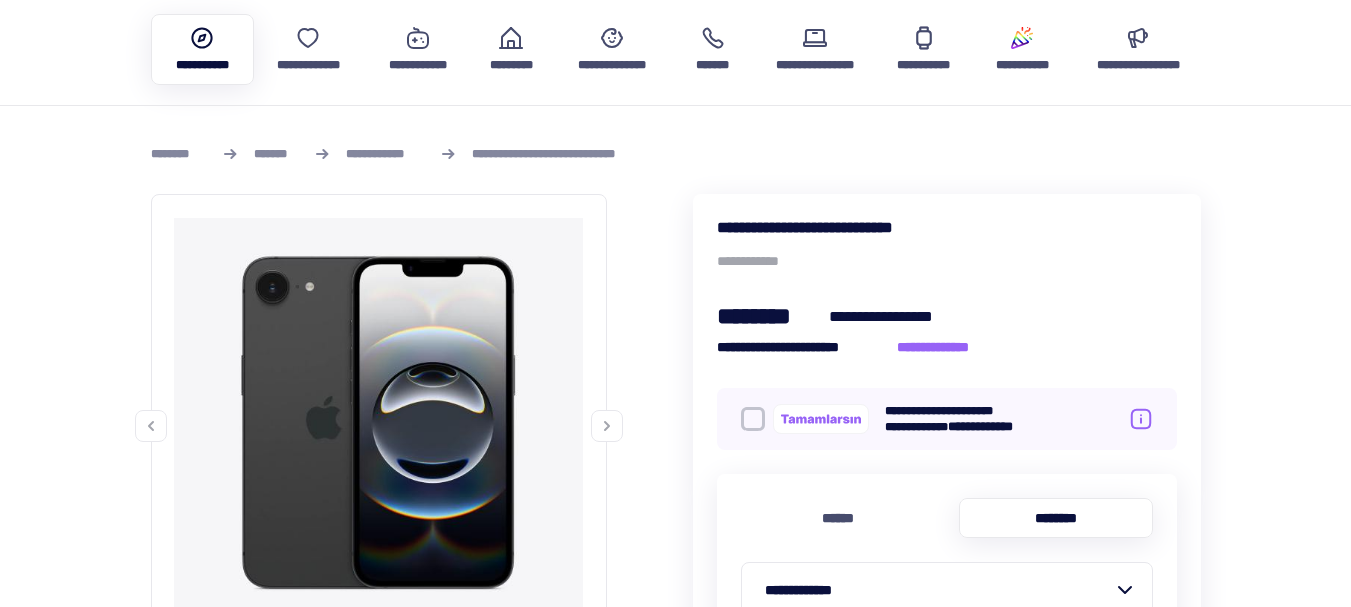 scroll, scrollTop: 52, scrollLeft: 0, axis: vertical 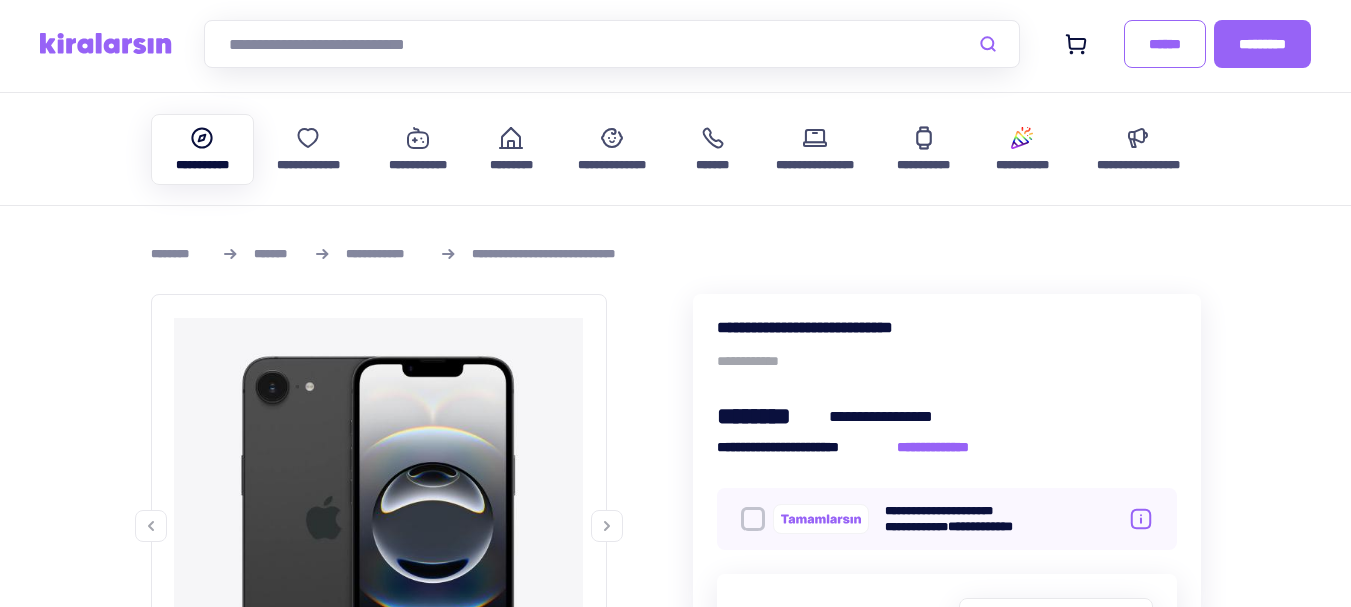 click on "**********" at bounding box center [203, 149] 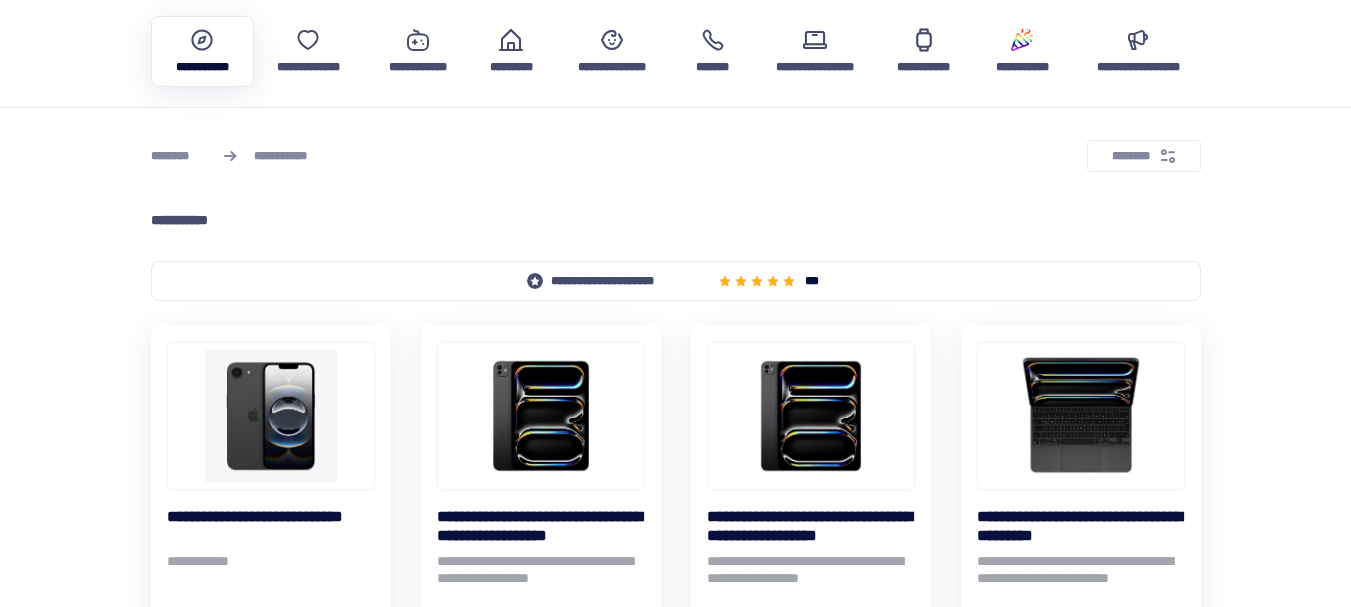 scroll, scrollTop: 100, scrollLeft: 0, axis: vertical 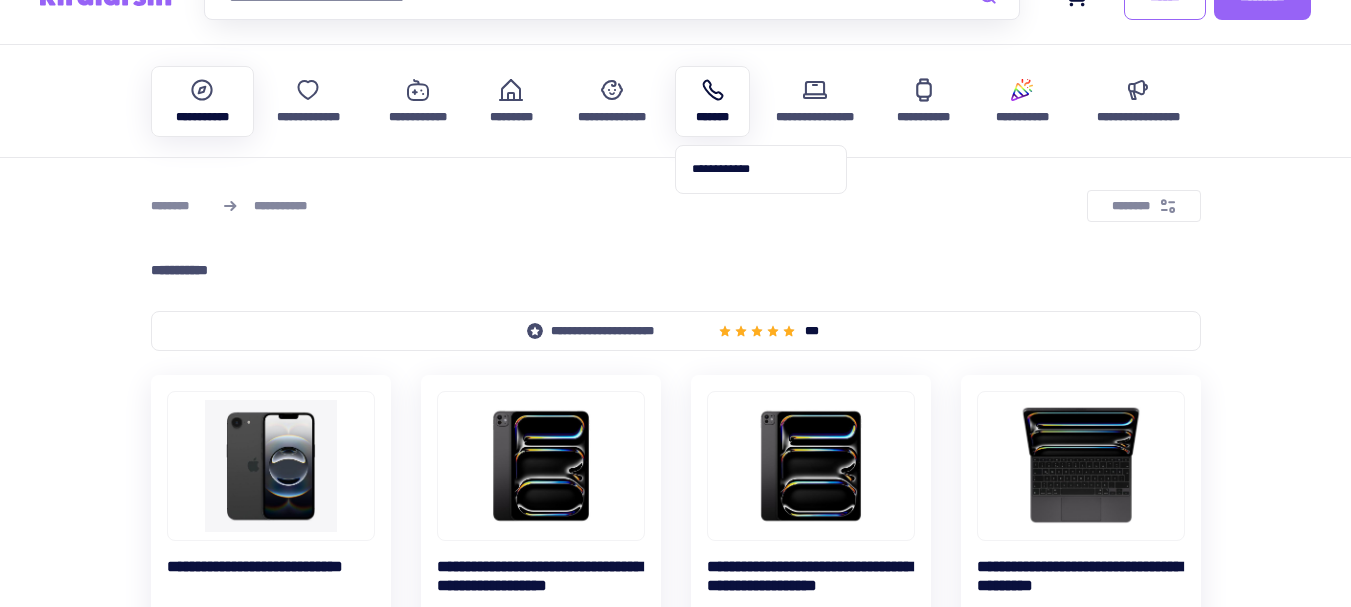 click on "*******" at bounding box center (712, 117) 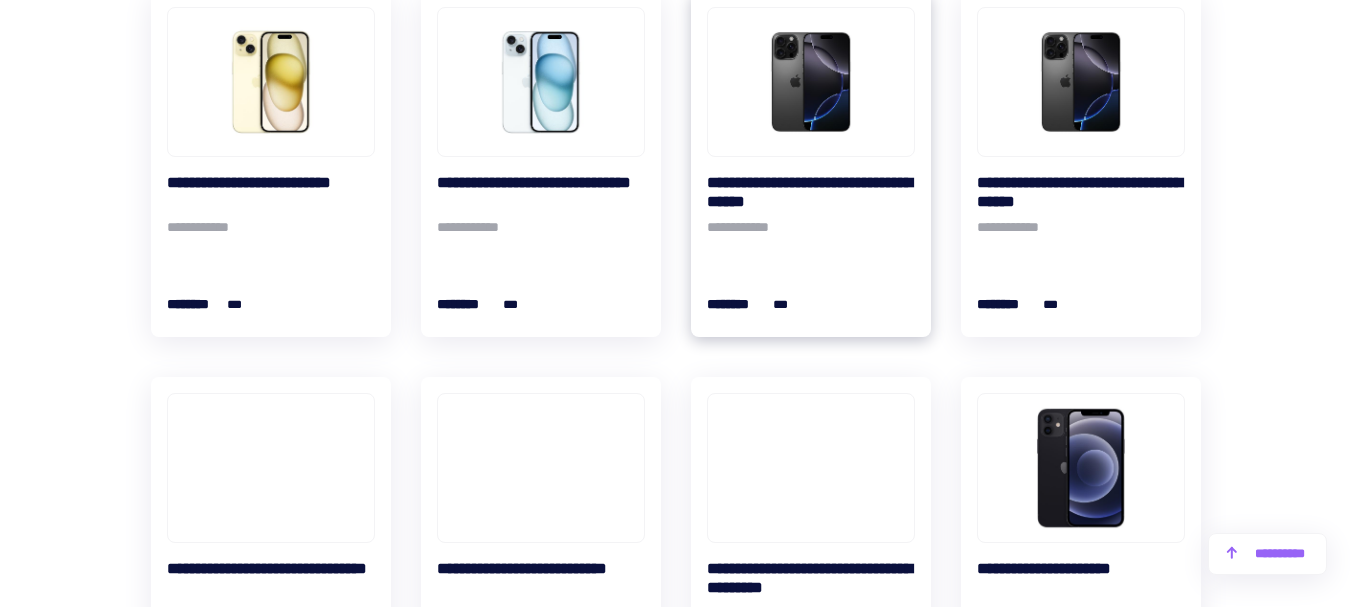 scroll, scrollTop: 2200, scrollLeft: 0, axis: vertical 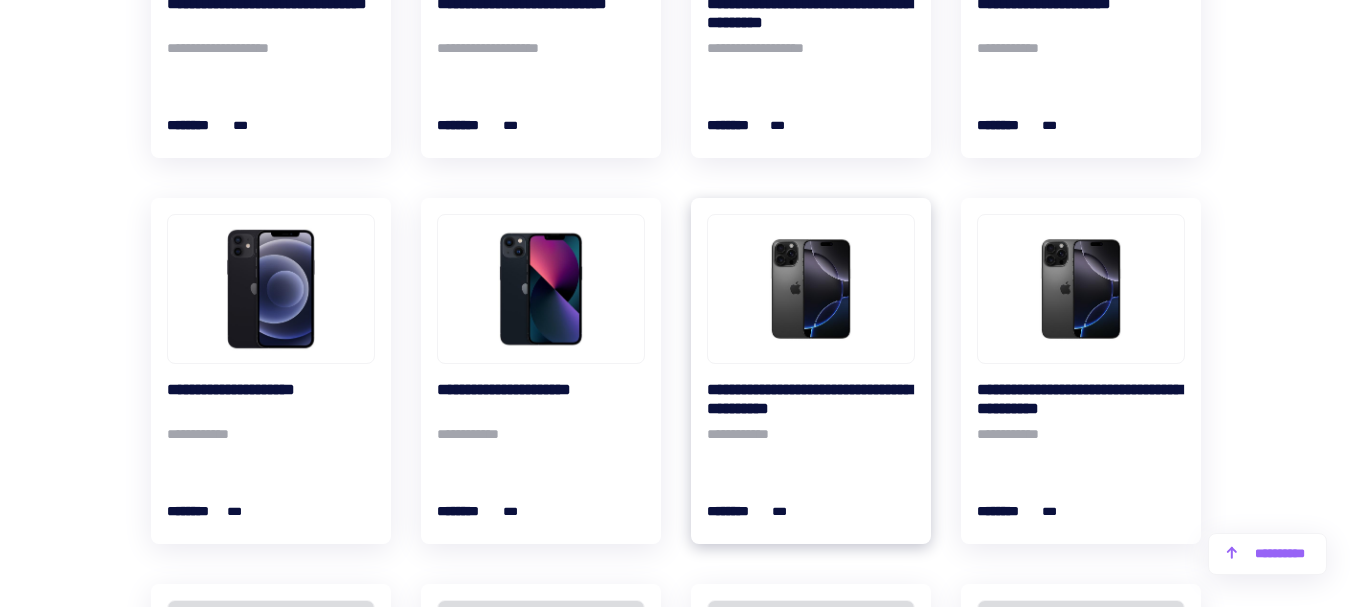 drag, startPoint x: 788, startPoint y: 318, endPoint x: 801, endPoint y: 333, distance: 19.849434 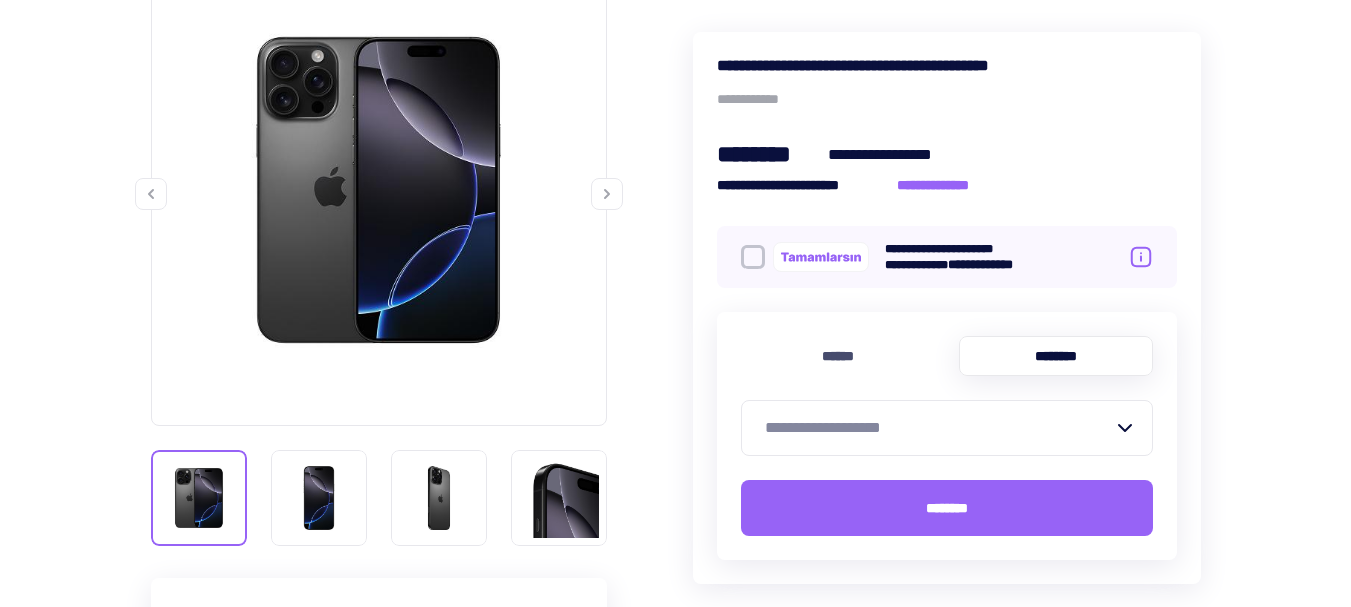 scroll, scrollTop: 400, scrollLeft: 0, axis: vertical 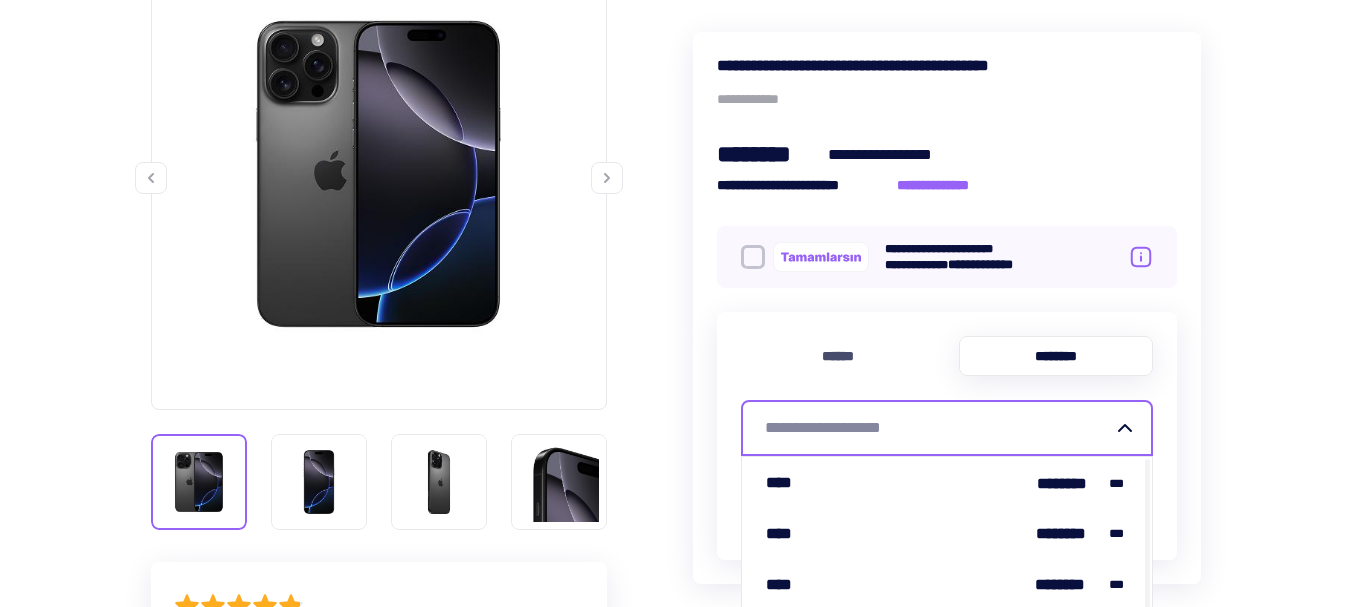 click on "**********" at bounding box center (939, 428) 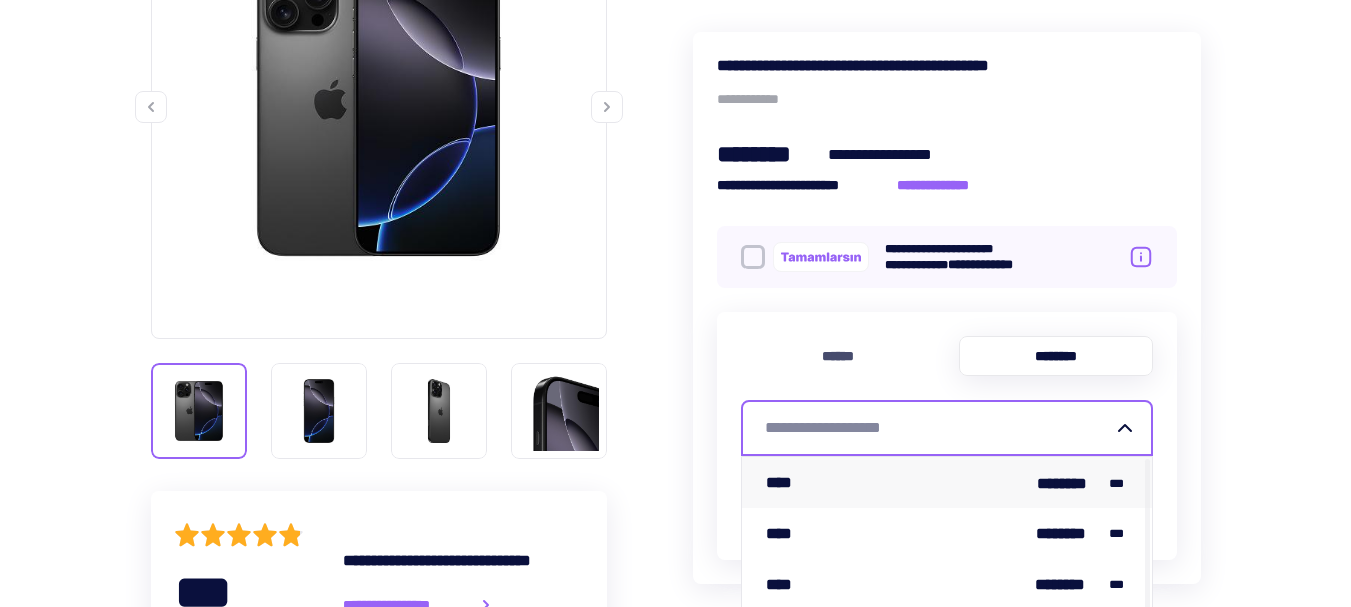 scroll, scrollTop: 500, scrollLeft: 0, axis: vertical 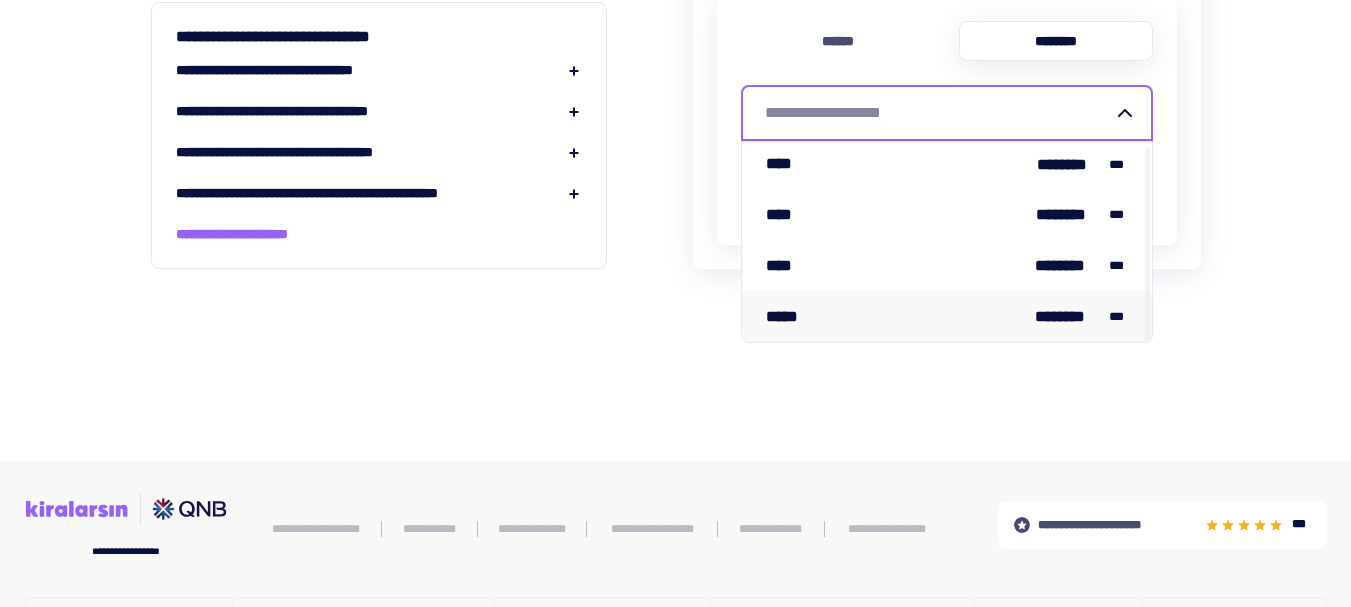 click on "***** ******** ***" at bounding box center [947, 316] 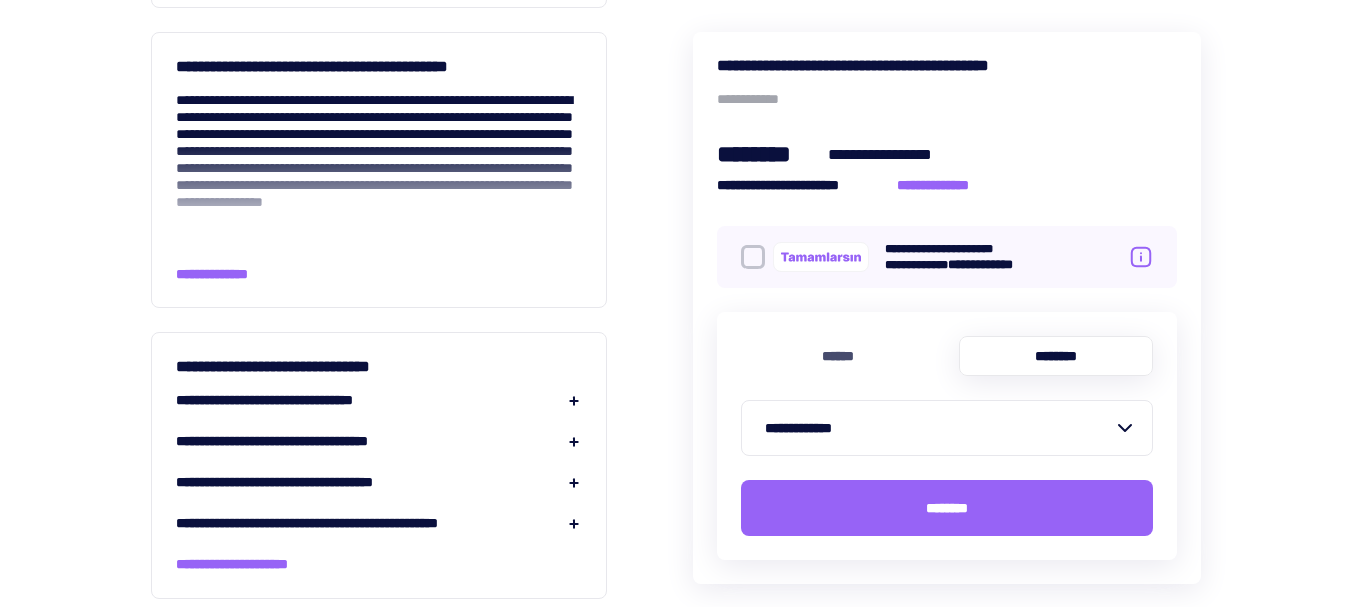 scroll, scrollTop: 2200, scrollLeft: 0, axis: vertical 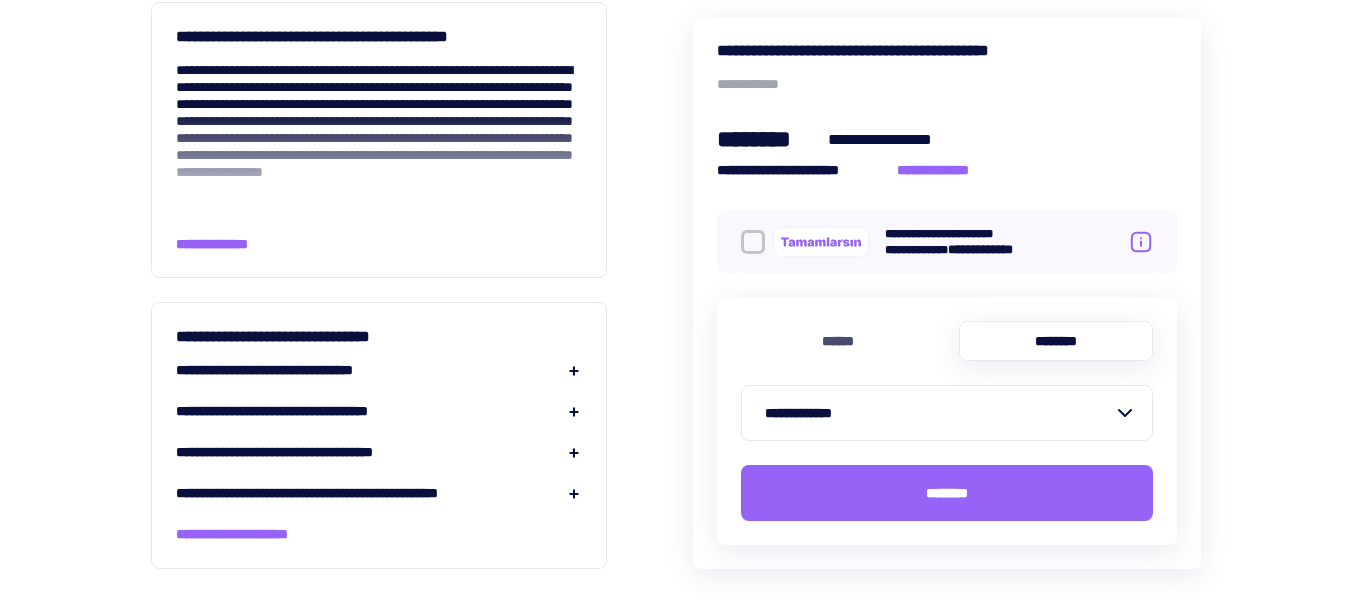 click on "**********" at bounding box center (379, 370) 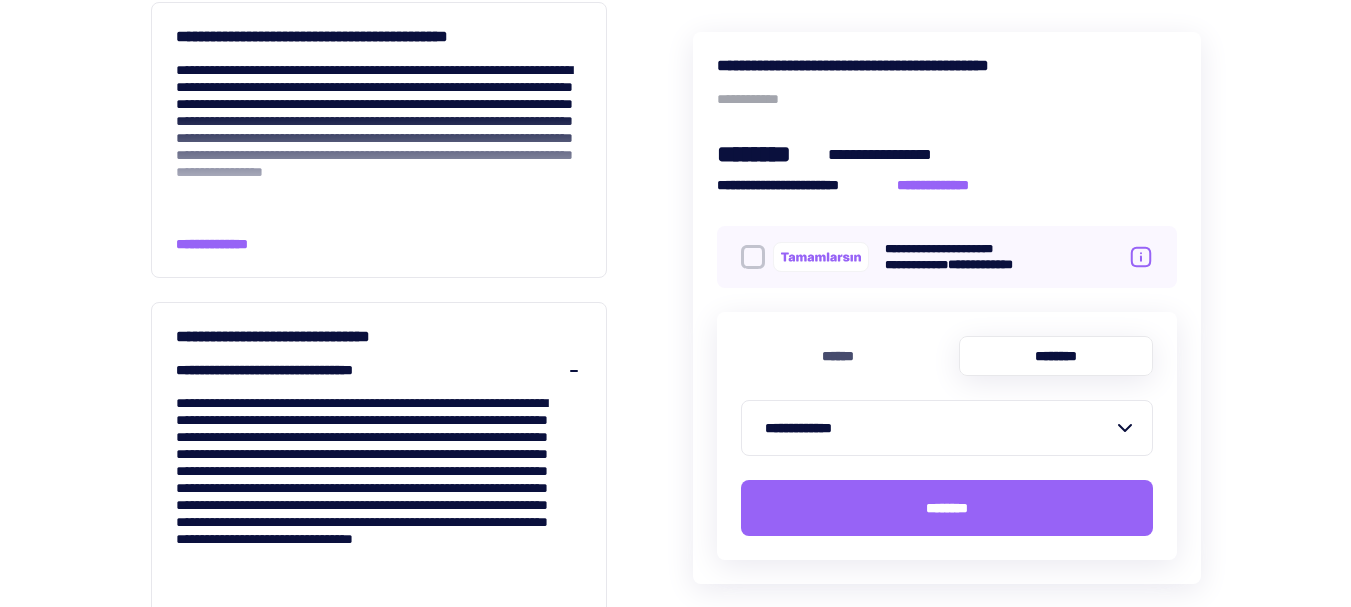 click on "********" at bounding box center (1056, 356) 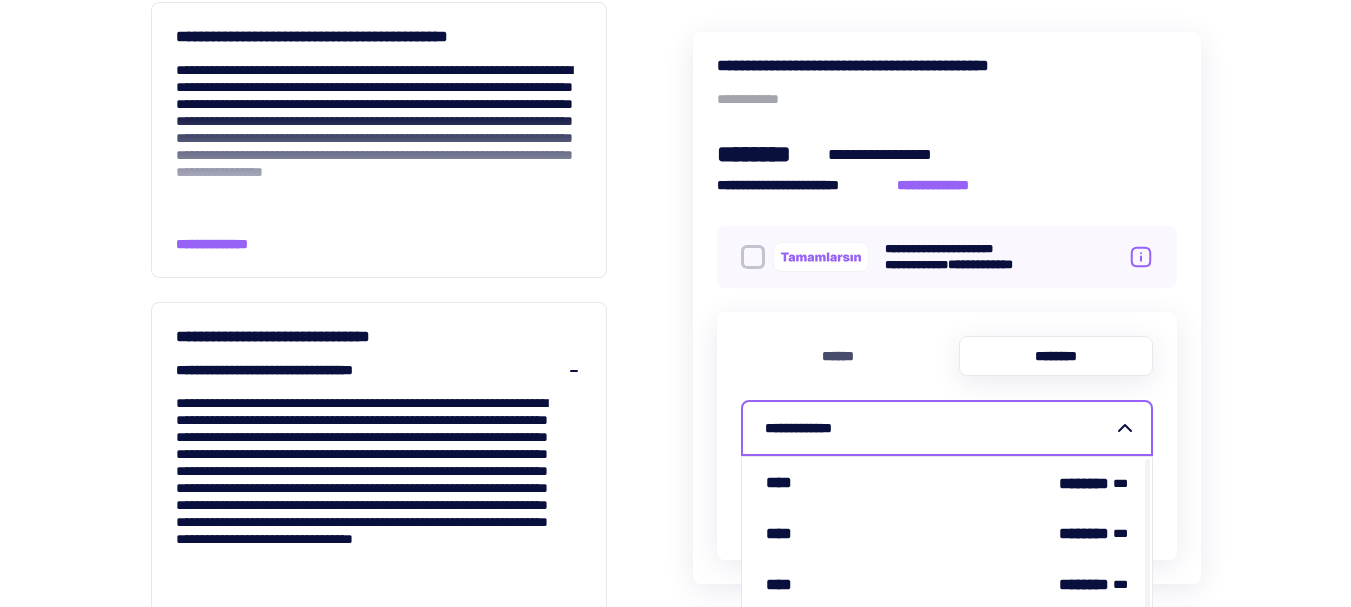 click on "**********" at bounding box center [939, 428] 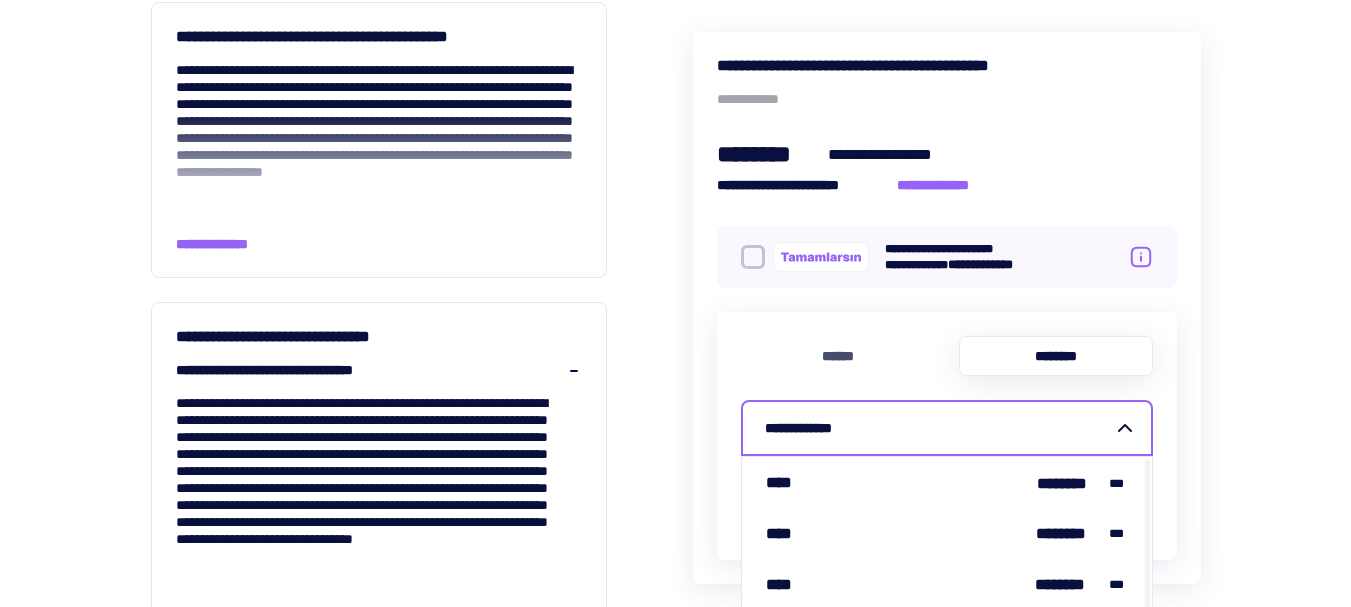 click on "**********" at bounding box center [939, 428] 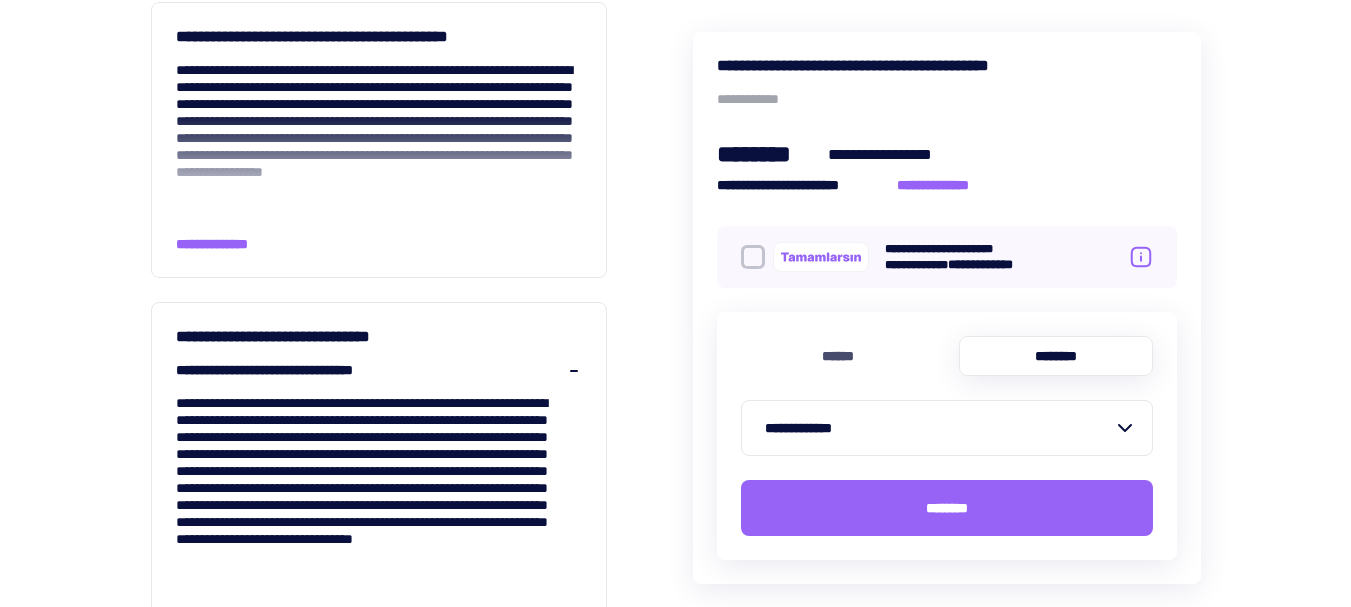 click on "******" at bounding box center (838, 356) 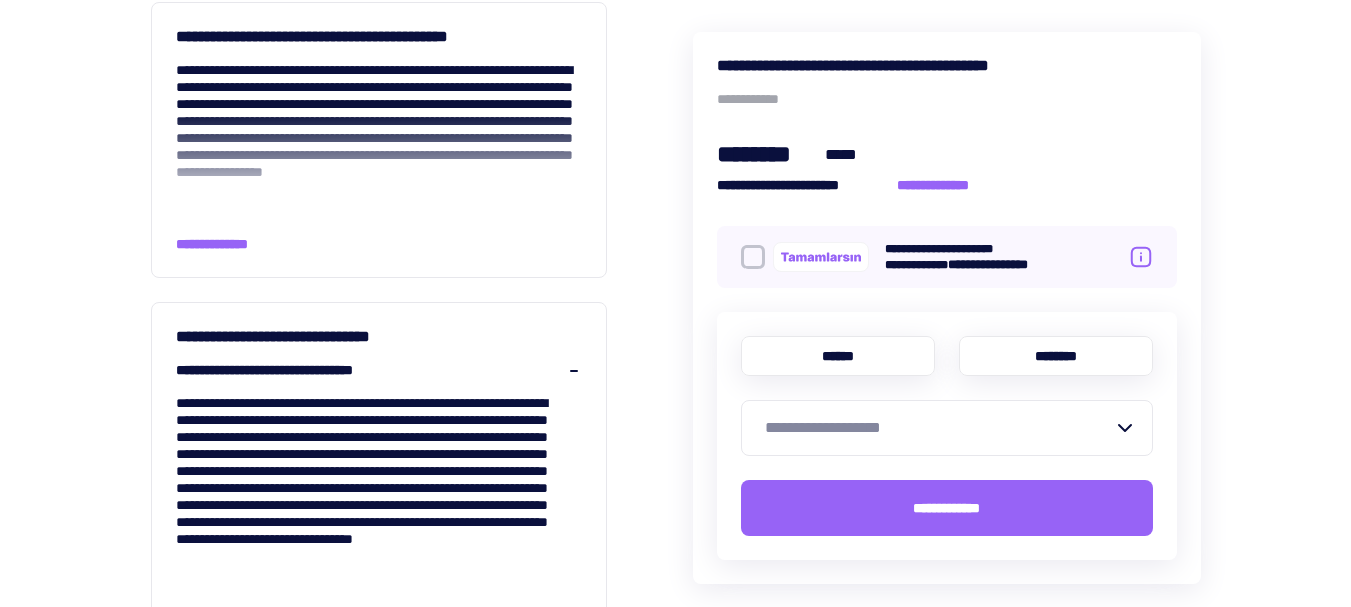 click on "********" at bounding box center [1056, 356] 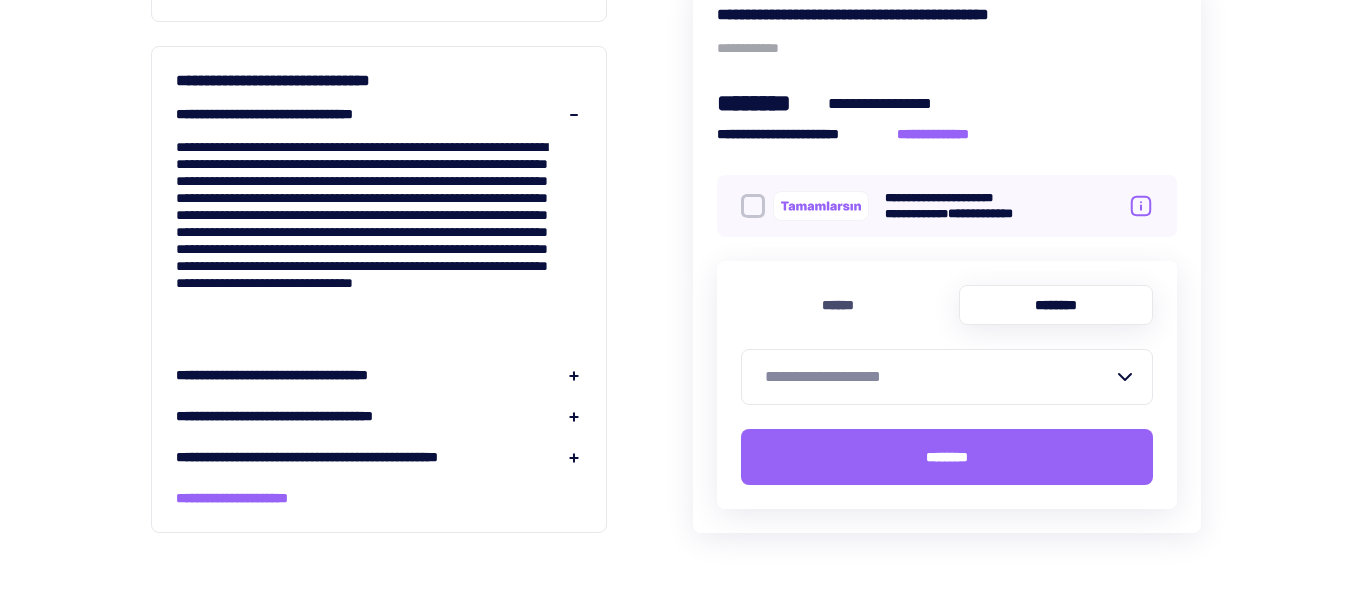 scroll, scrollTop: 2500, scrollLeft: 0, axis: vertical 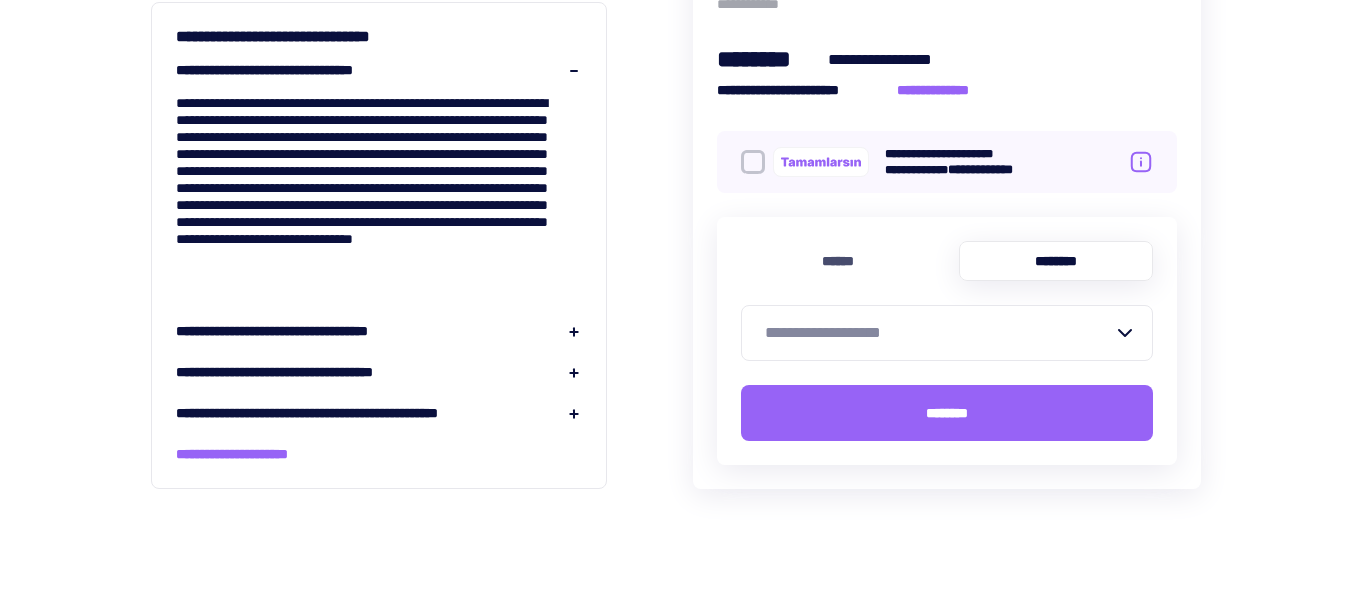 click 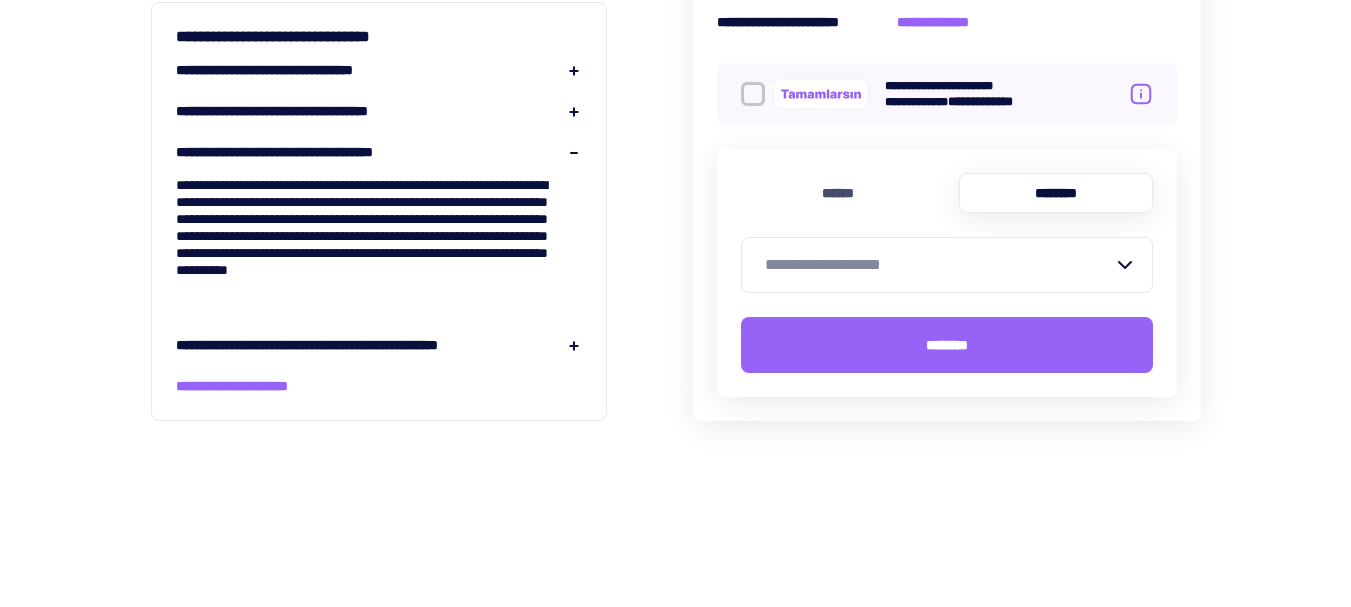 click on "**********" at bounding box center (379, 345) 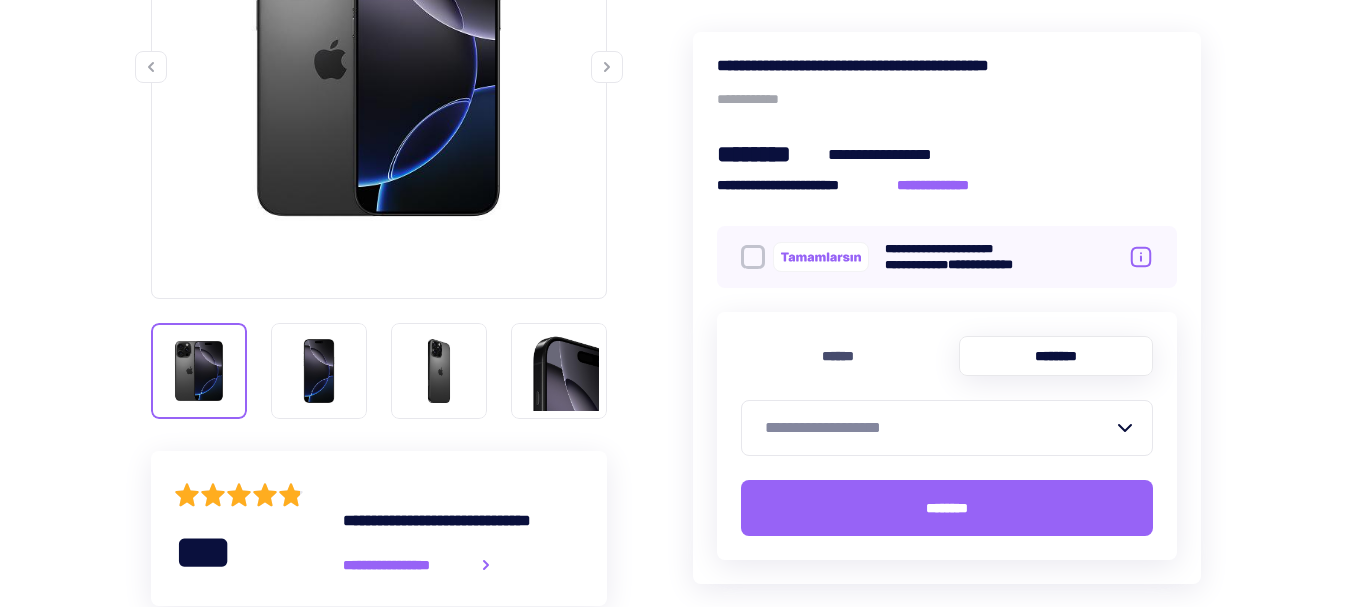scroll, scrollTop: 400, scrollLeft: 0, axis: vertical 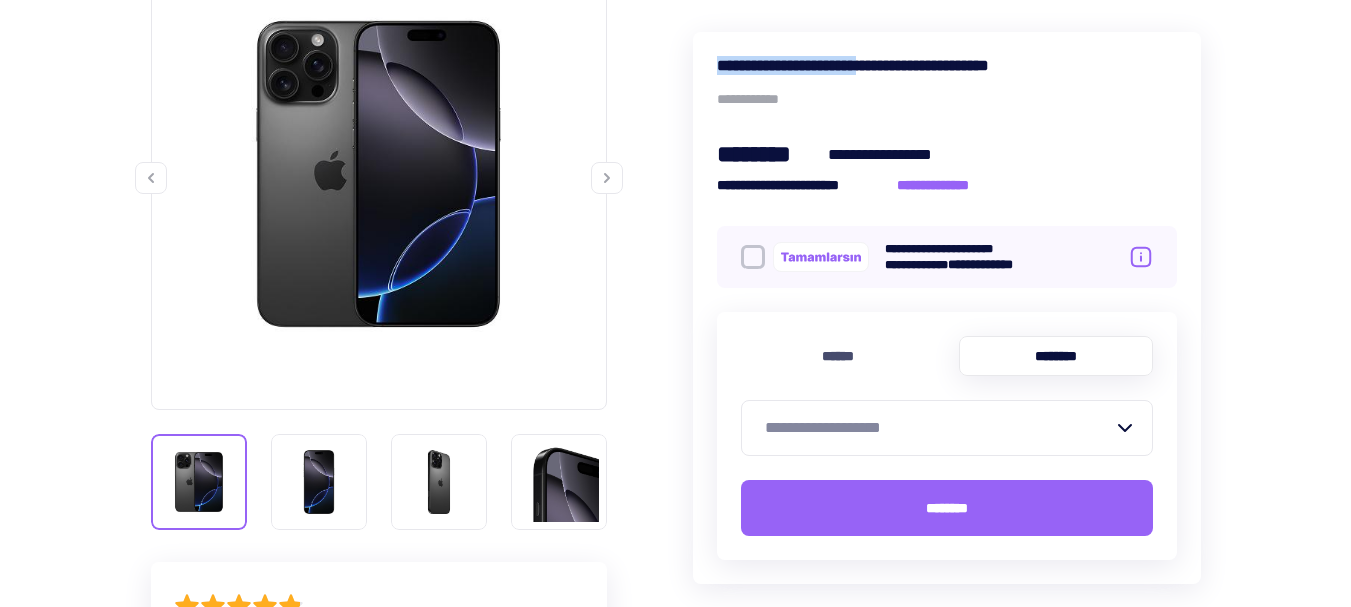 drag, startPoint x: 905, startPoint y: 63, endPoint x: 726, endPoint y: 72, distance: 179.22612 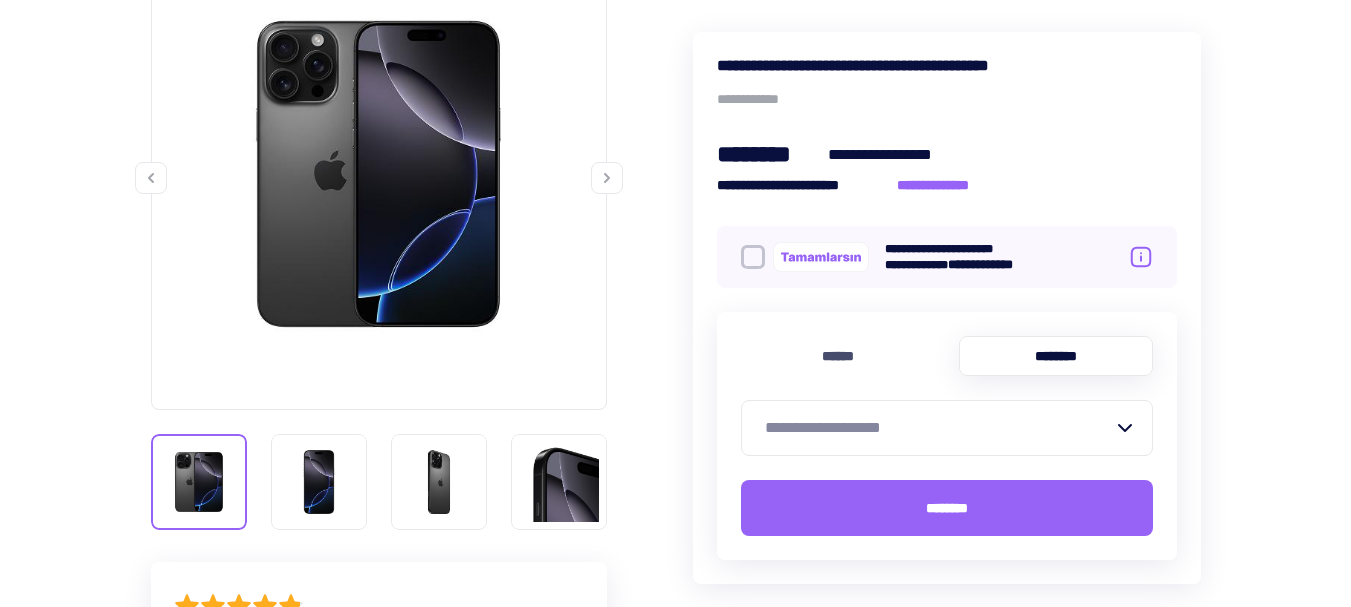 drag, startPoint x: 819, startPoint y: 27, endPoint x: 799, endPoint y: 48, distance: 29 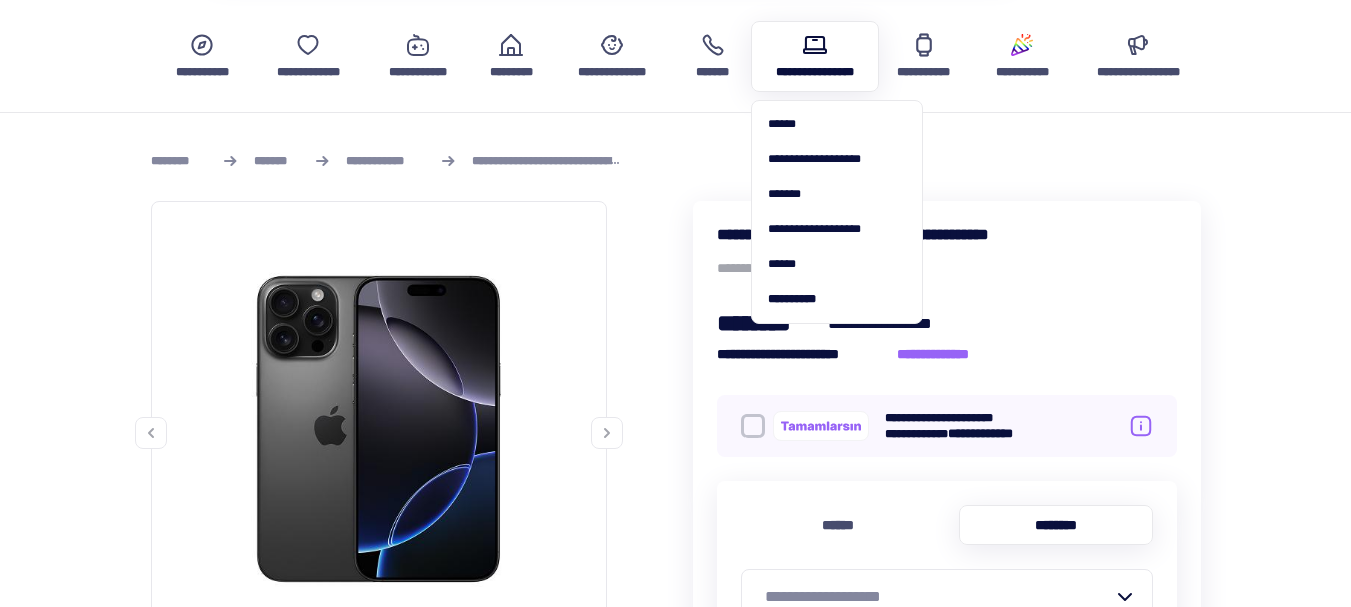 scroll, scrollTop: 0, scrollLeft: 0, axis: both 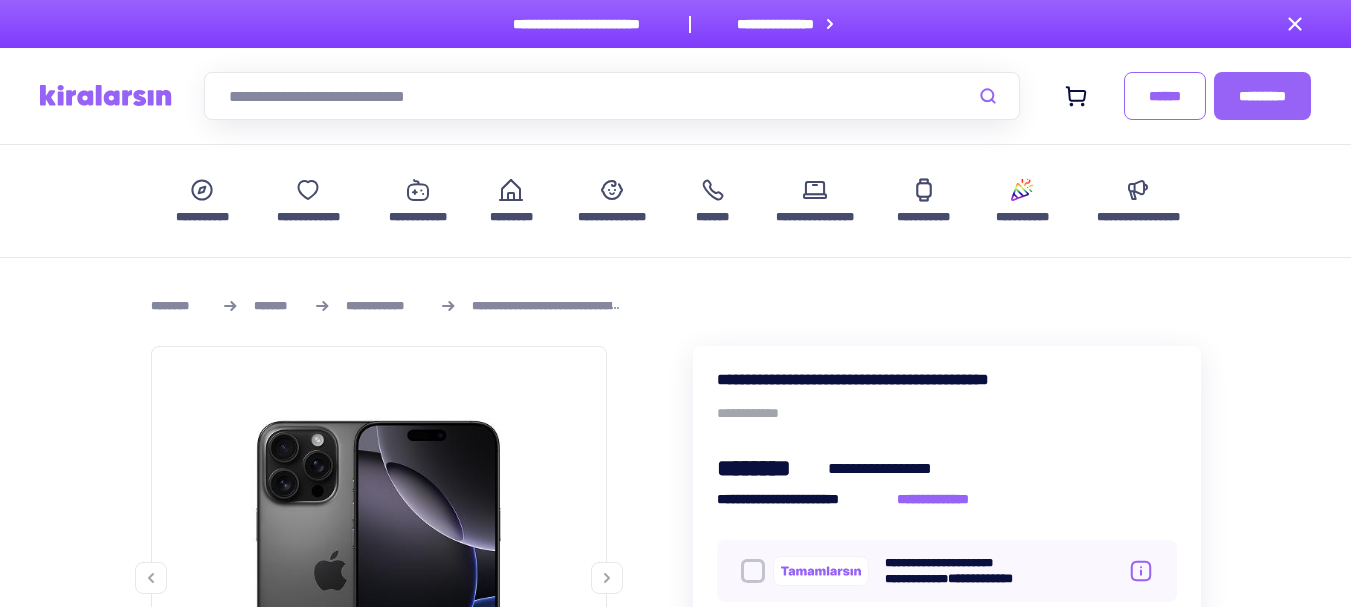 click on "**********" at bounding box center (589, 24) 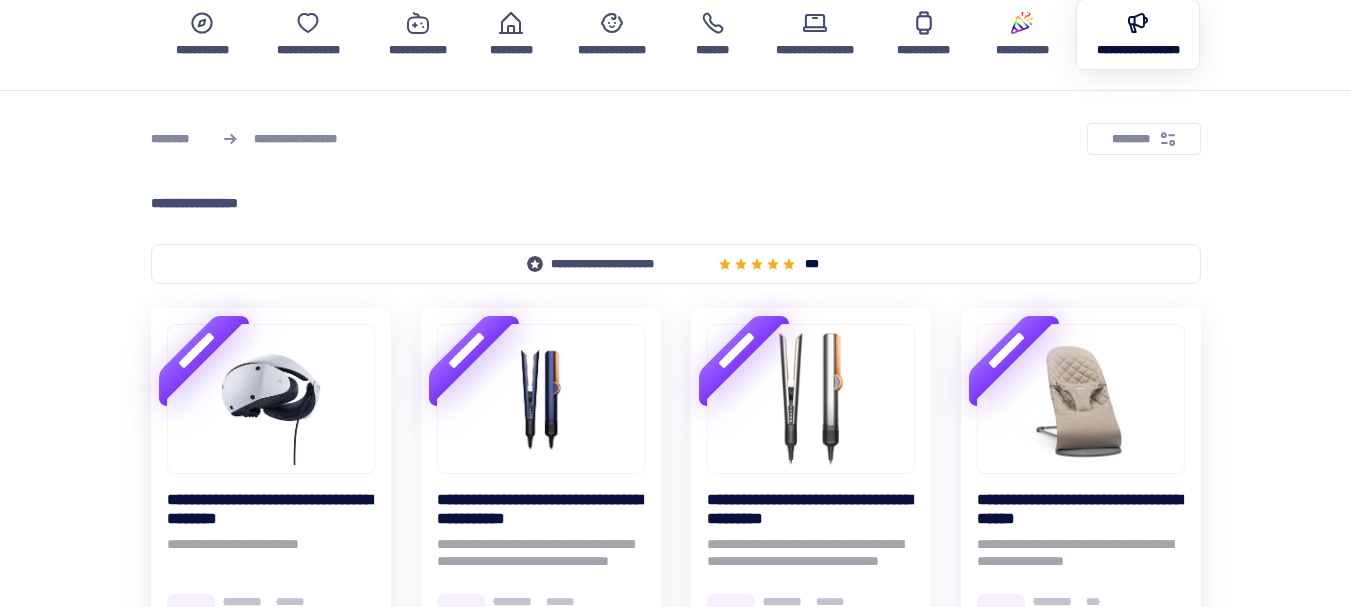 scroll, scrollTop: 0, scrollLeft: 0, axis: both 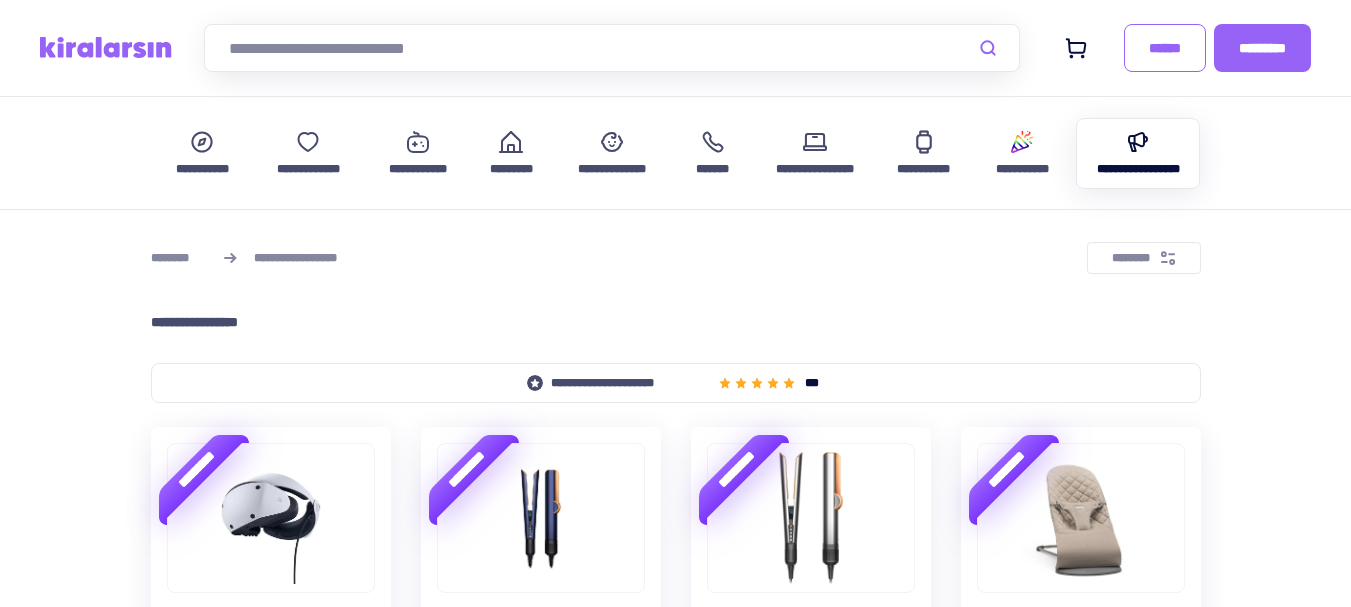 click at bounding box center [1138, 142] 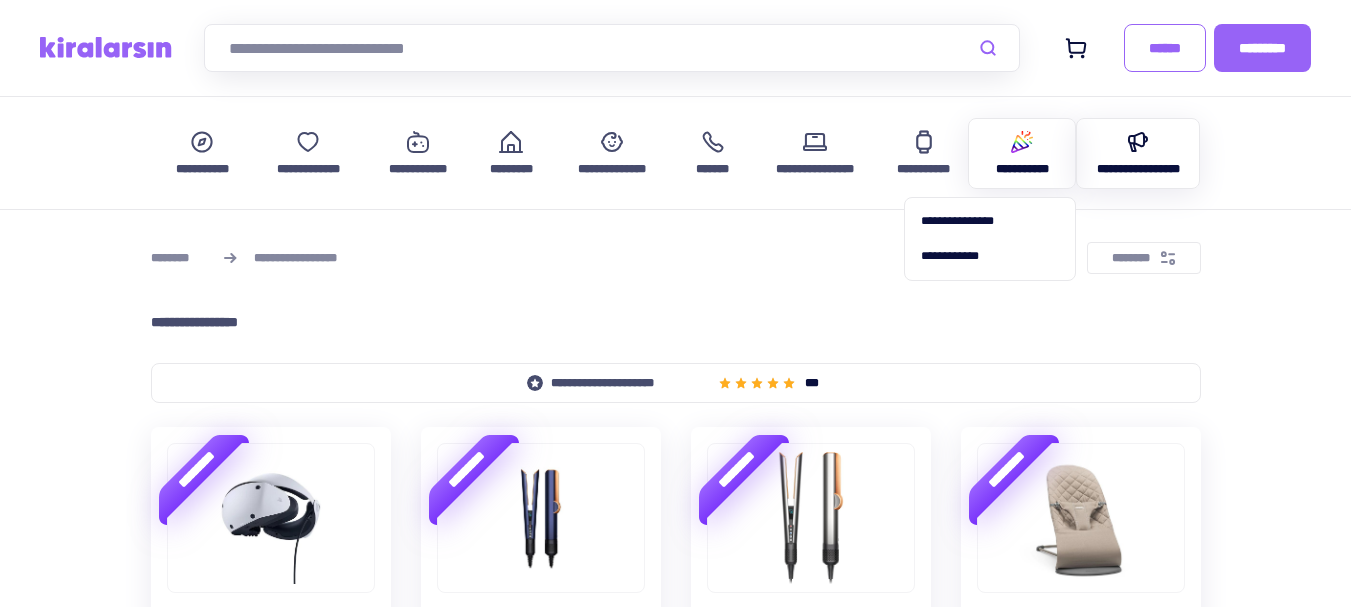 click on "**********" at bounding box center (1022, 169) 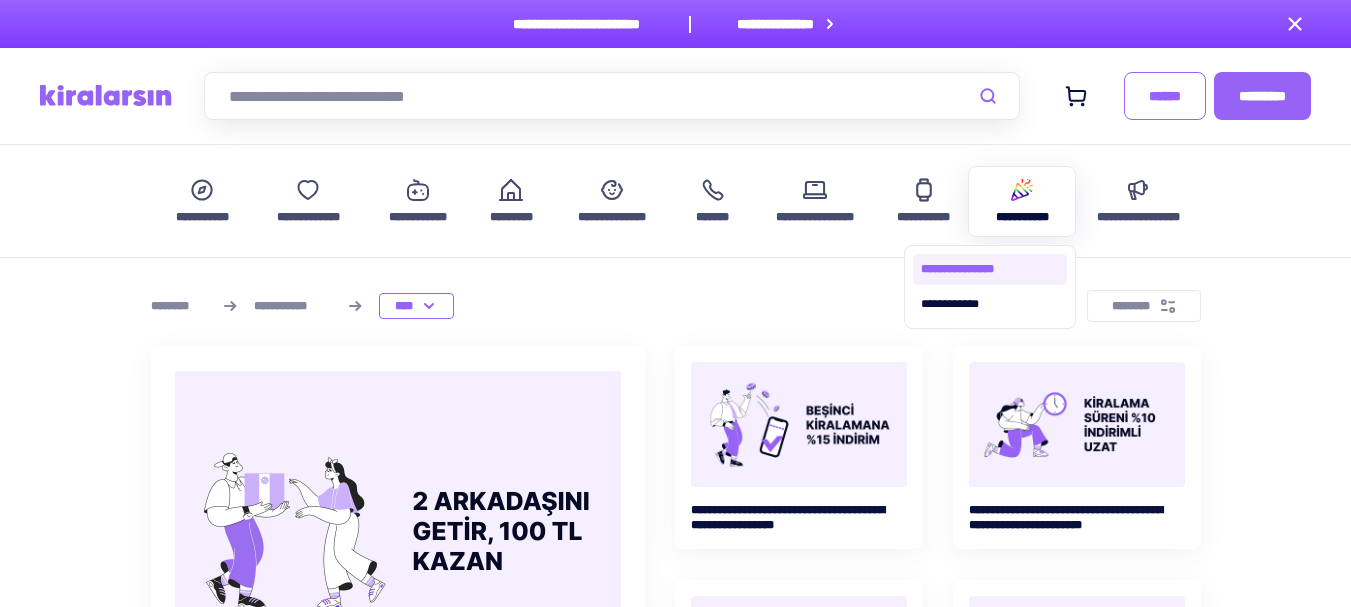 click on "**********" at bounding box center (990, 269) 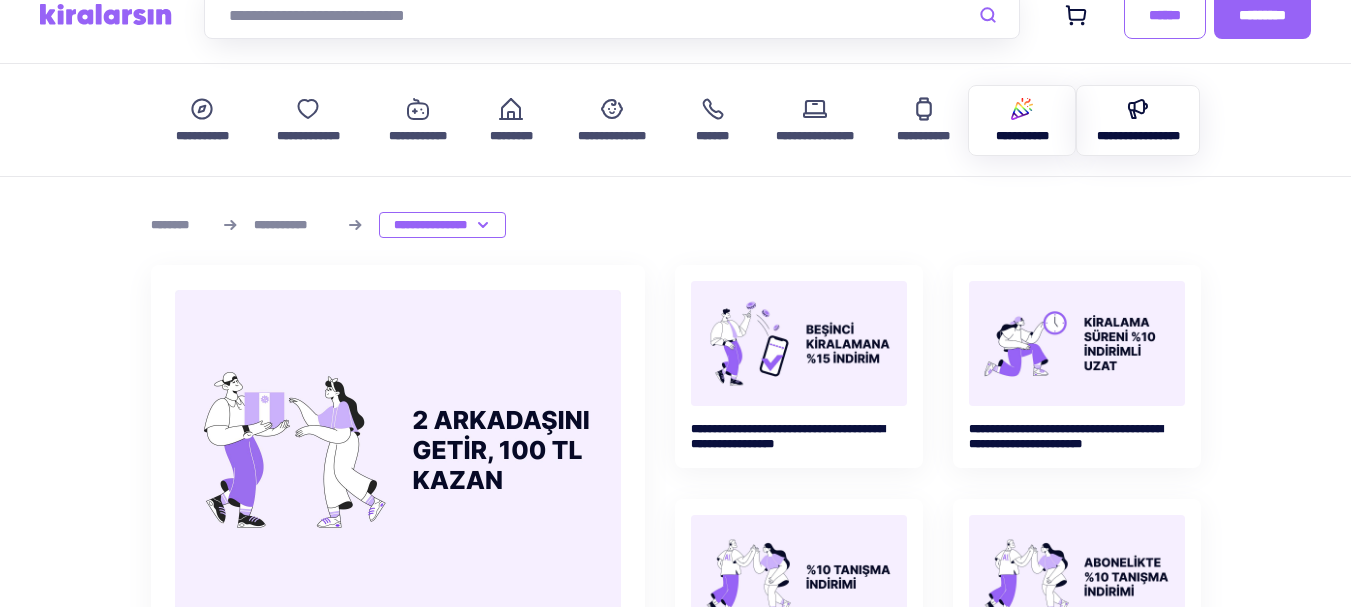 scroll, scrollTop: 0, scrollLeft: 0, axis: both 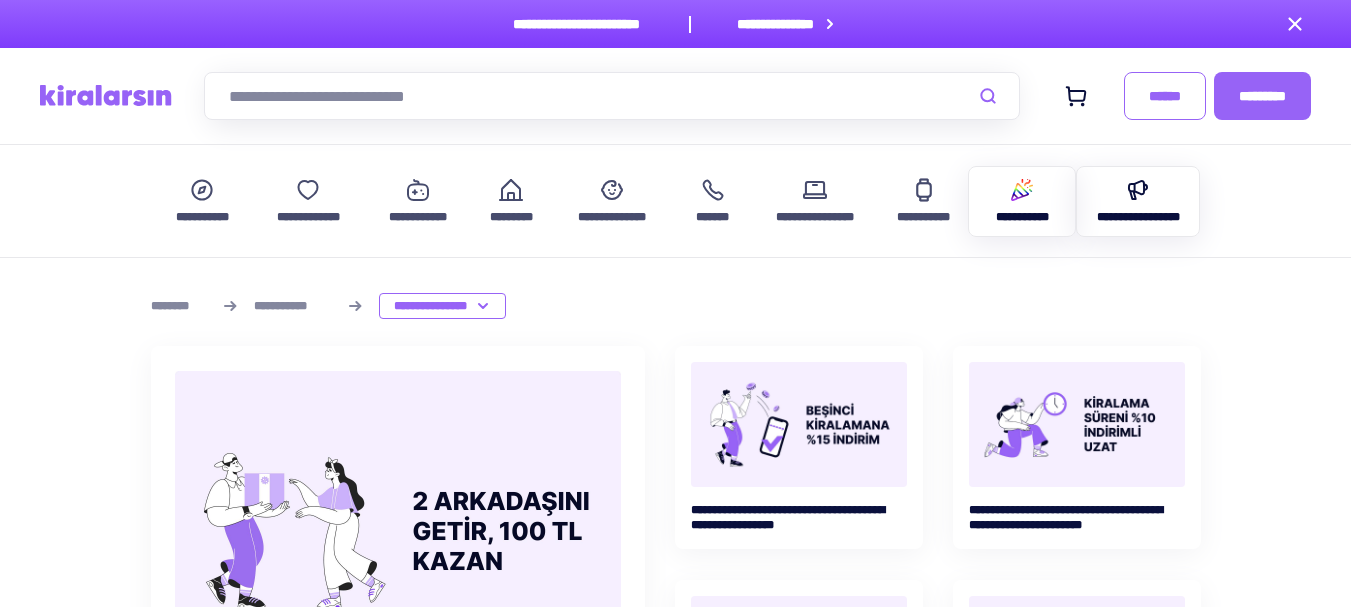 click 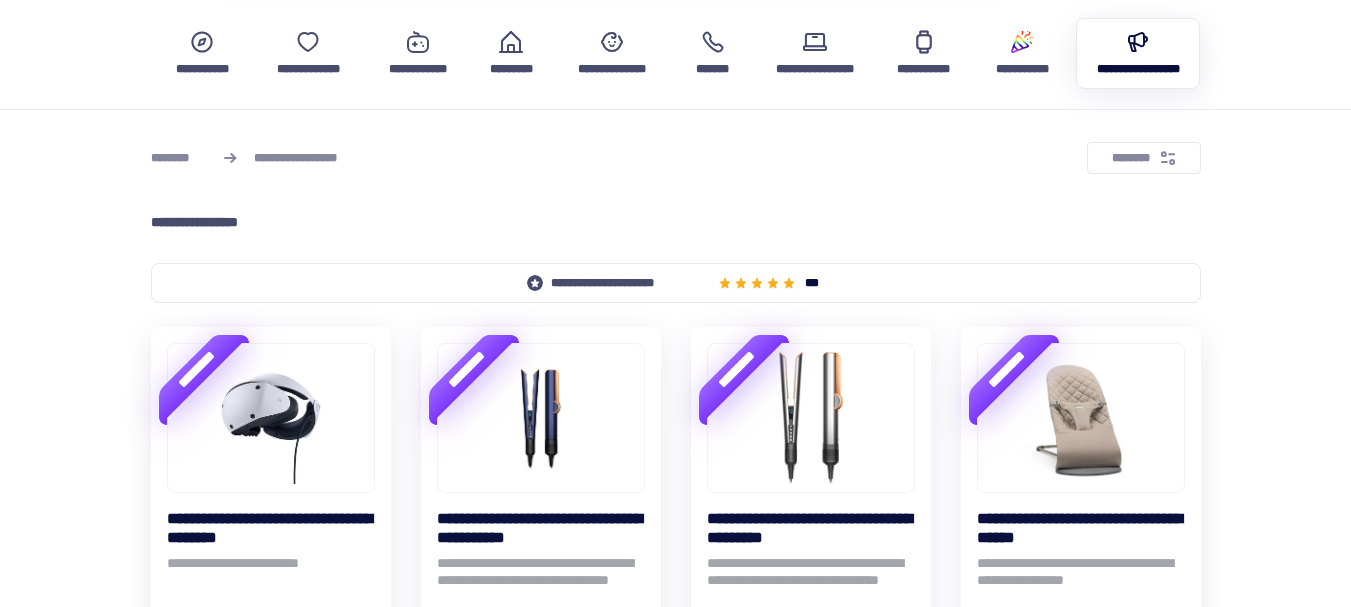 scroll, scrollTop: 0, scrollLeft: 0, axis: both 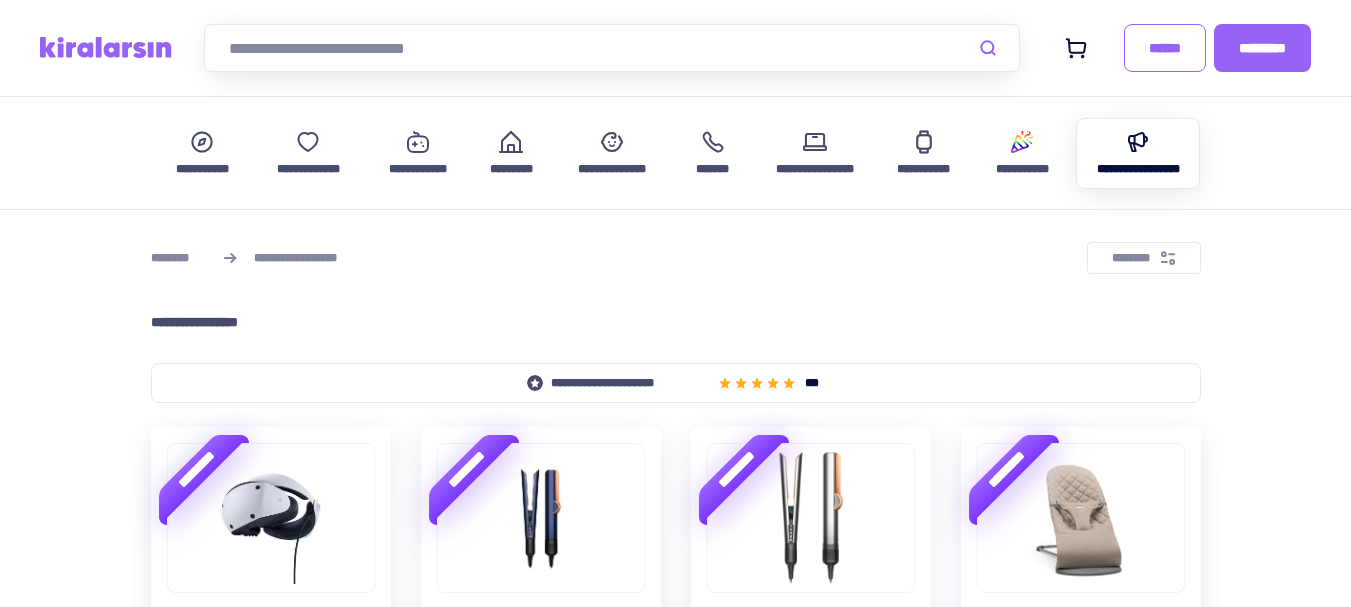 click at bounding box center (106, 47) 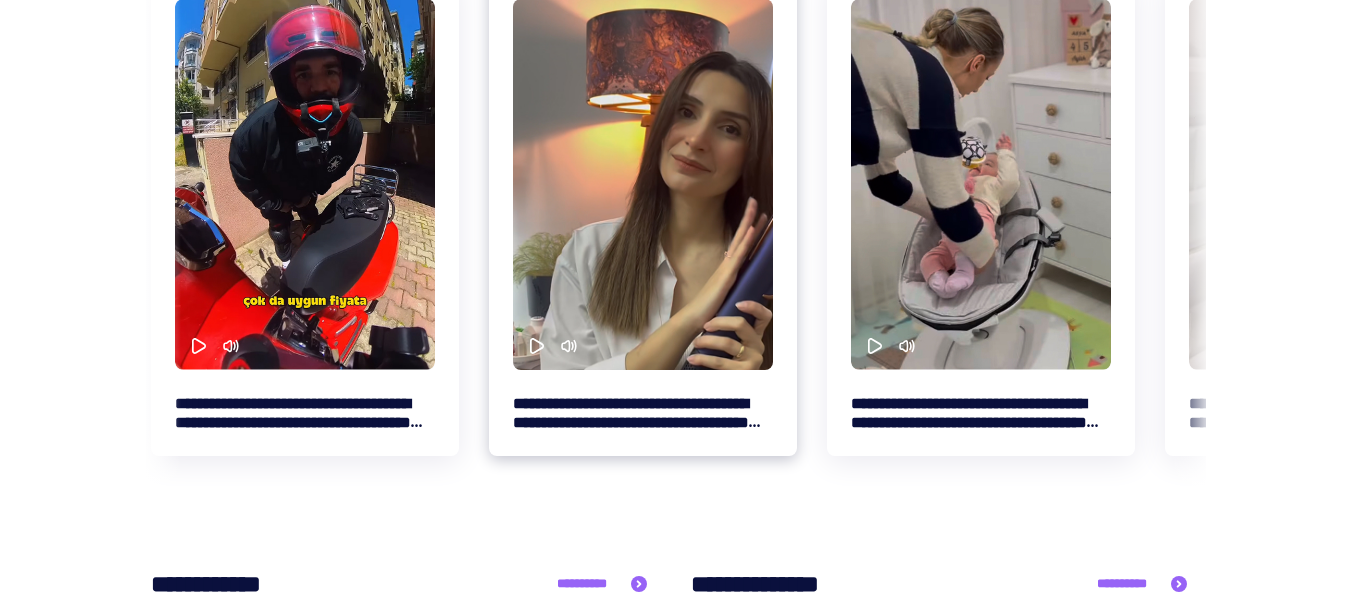 scroll, scrollTop: 5900, scrollLeft: 0, axis: vertical 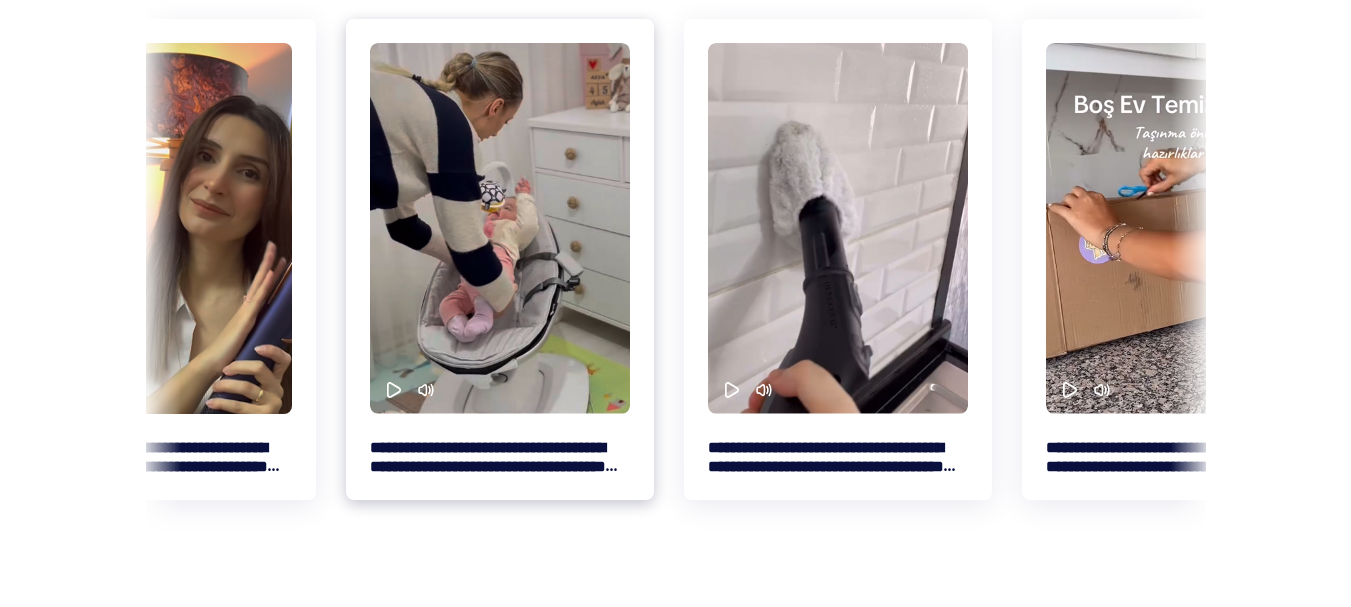 drag, startPoint x: 1118, startPoint y: 456, endPoint x: 635, endPoint y: 435, distance: 483.4563 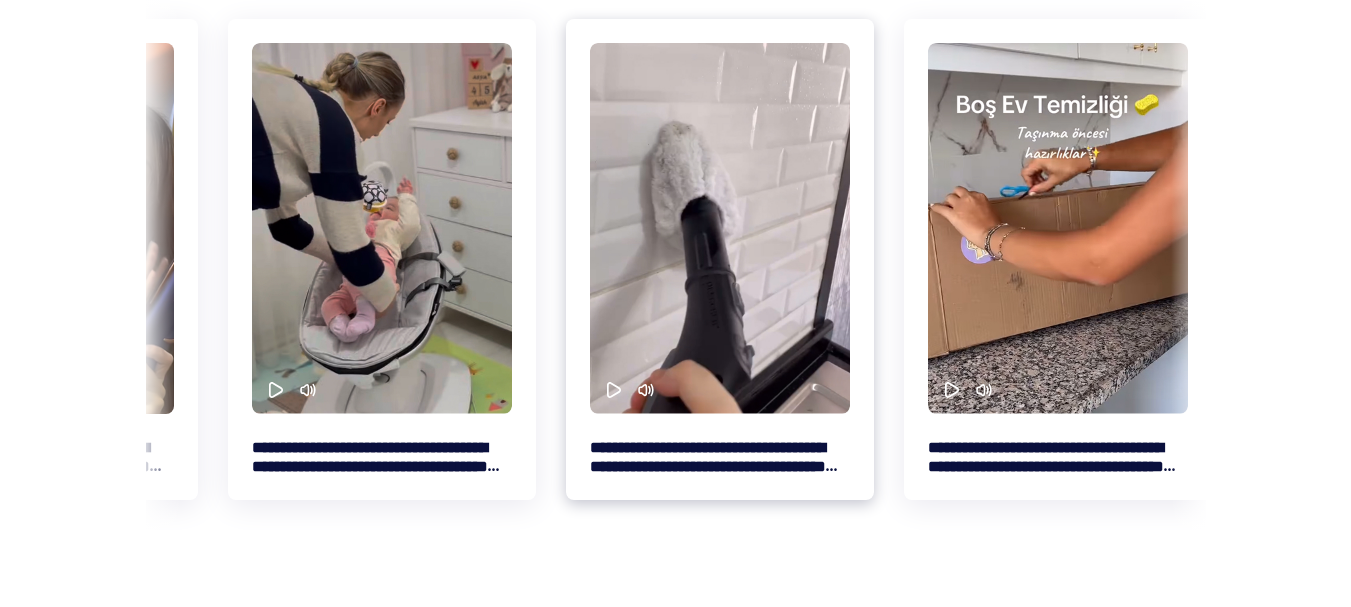 scroll, scrollTop: 0, scrollLeft: 620, axis: horizontal 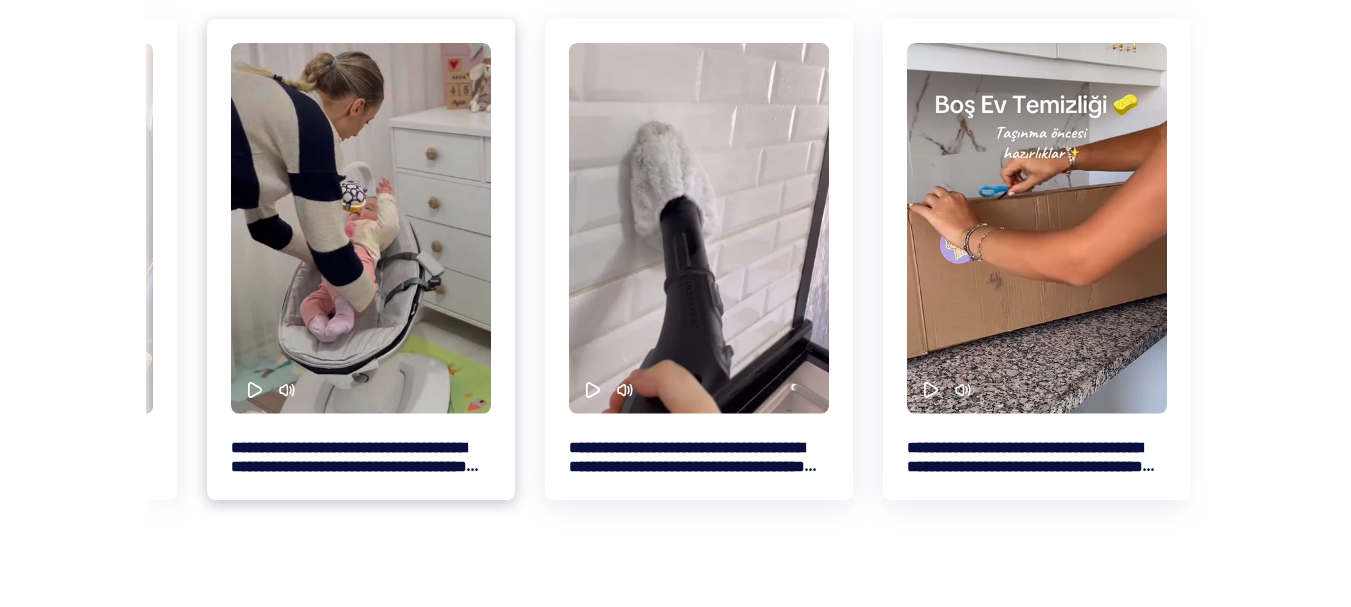drag, startPoint x: 931, startPoint y: 462, endPoint x: 511, endPoint y: 454, distance: 420.07617 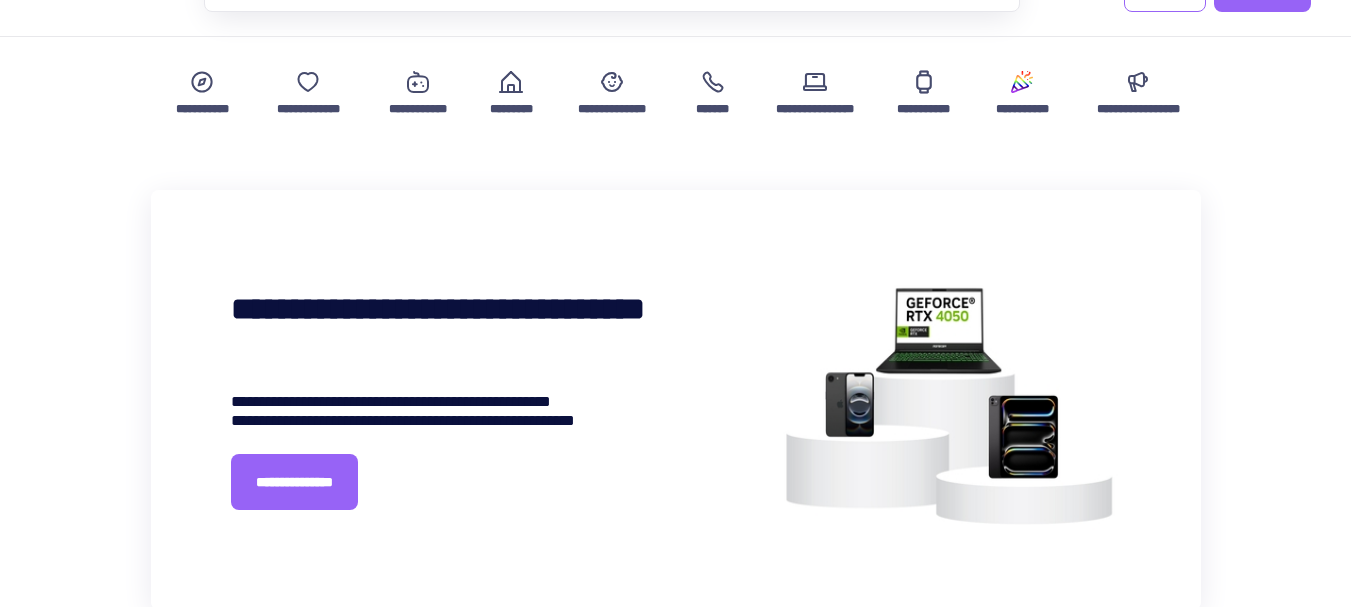 scroll, scrollTop: 0, scrollLeft: 0, axis: both 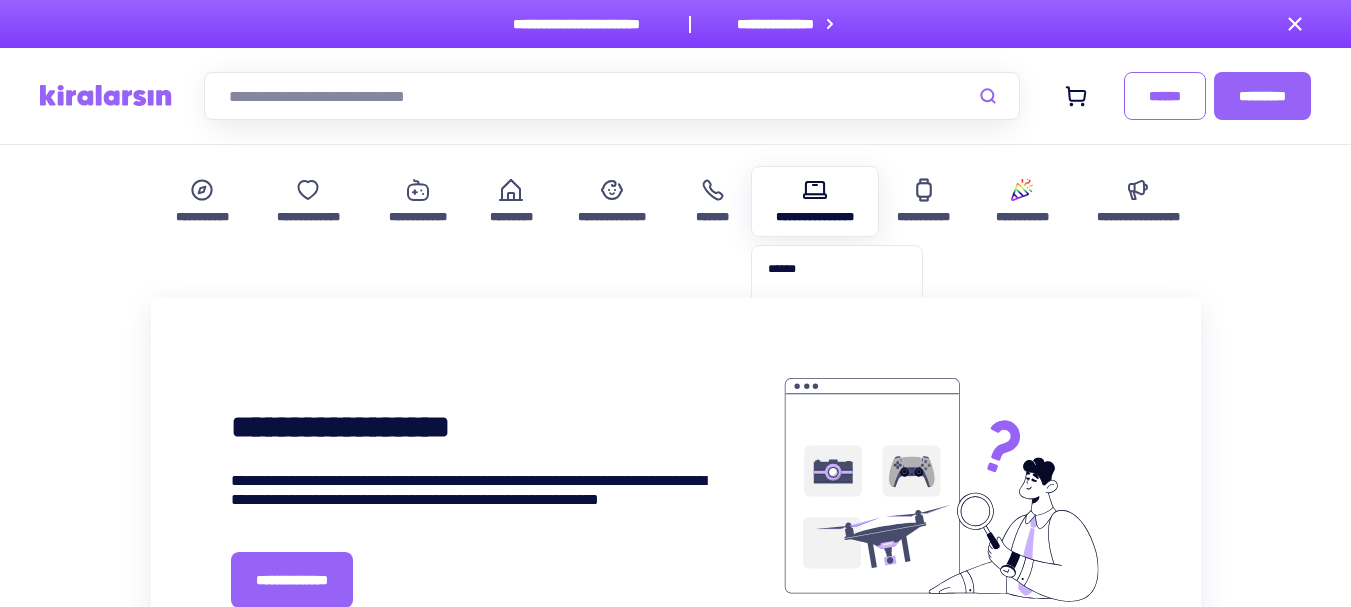 click on "**********" at bounding box center (815, 217) 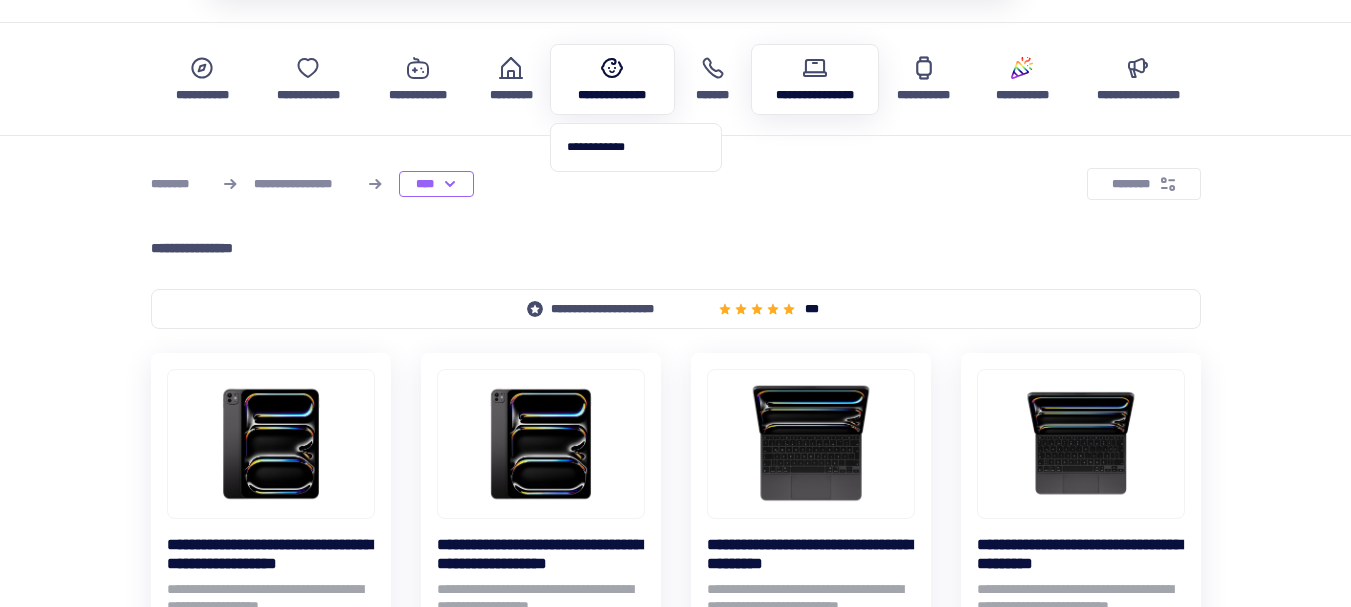 scroll, scrollTop: 0, scrollLeft: 0, axis: both 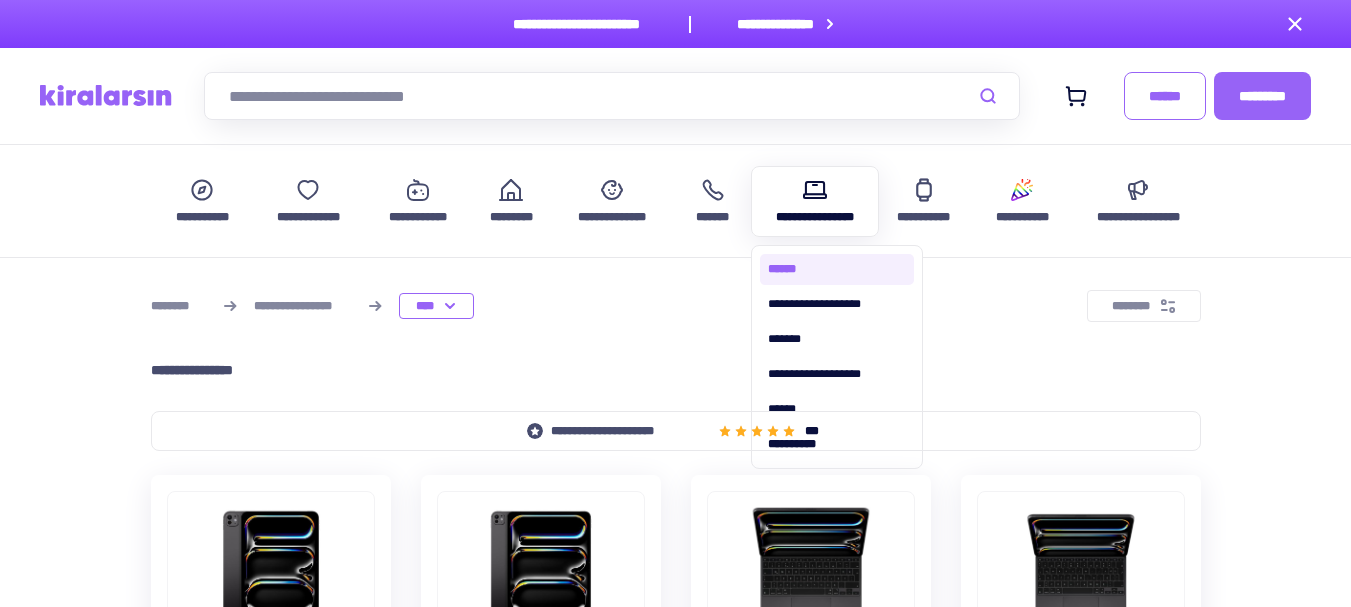 click on "******" at bounding box center [837, 269] 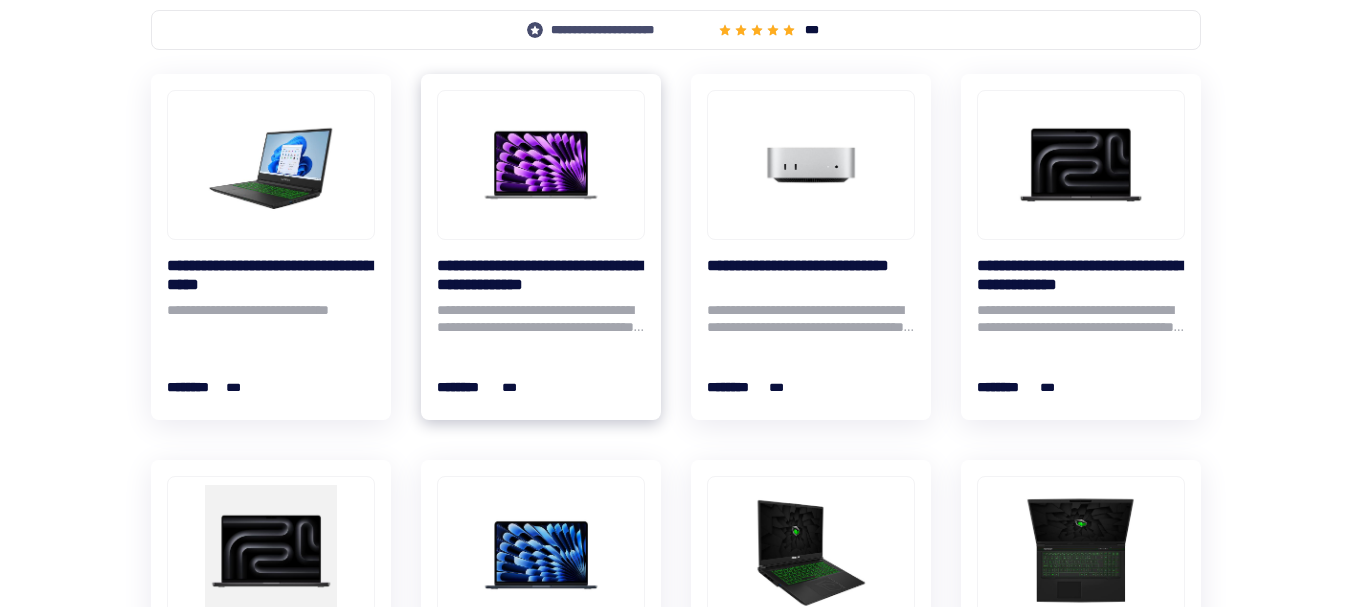 scroll, scrollTop: 400, scrollLeft: 0, axis: vertical 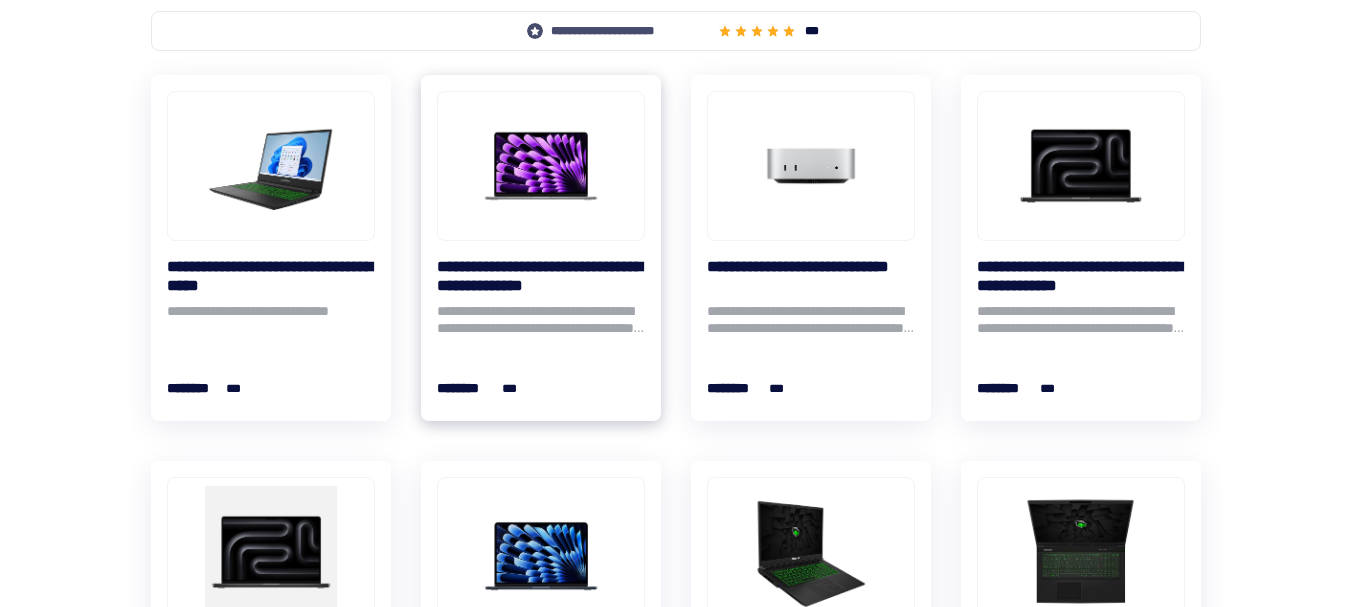 click at bounding box center (541, 166) 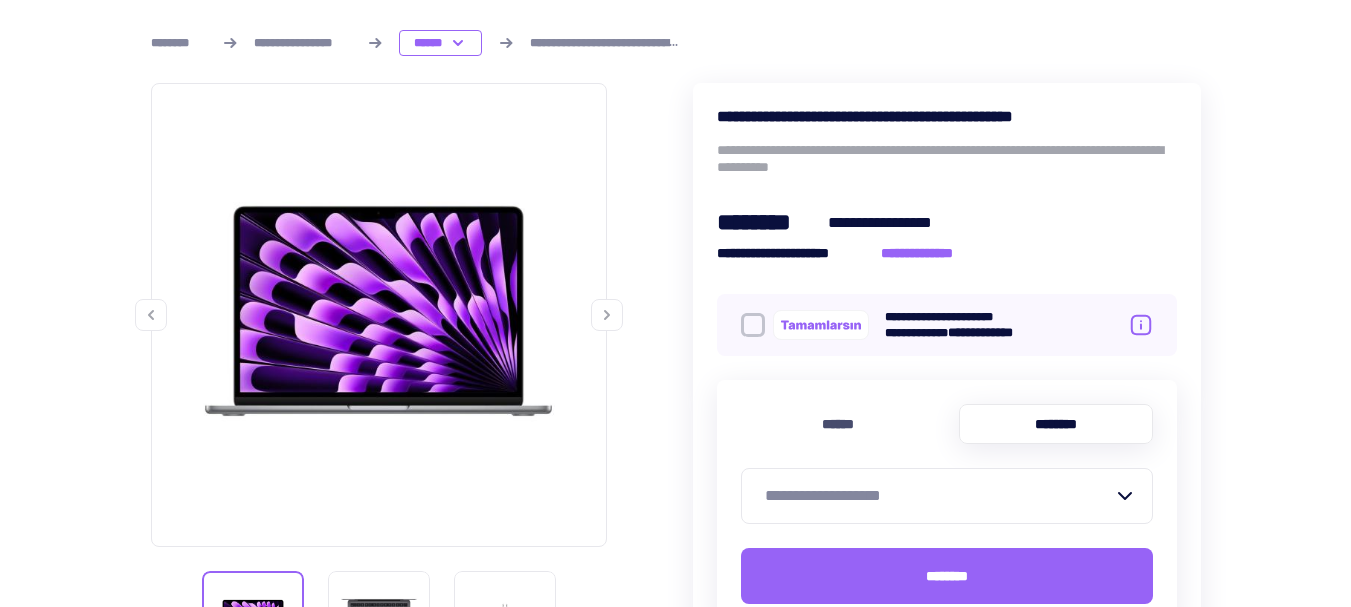 scroll, scrollTop: 300, scrollLeft: 0, axis: vertical 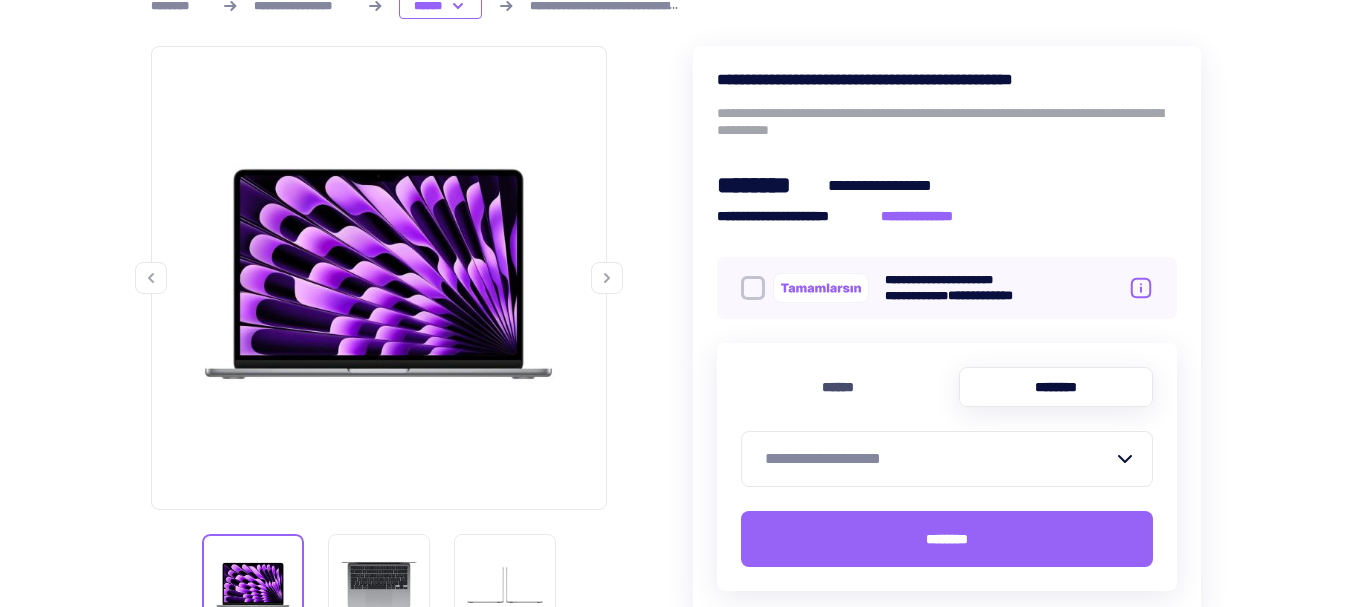 click 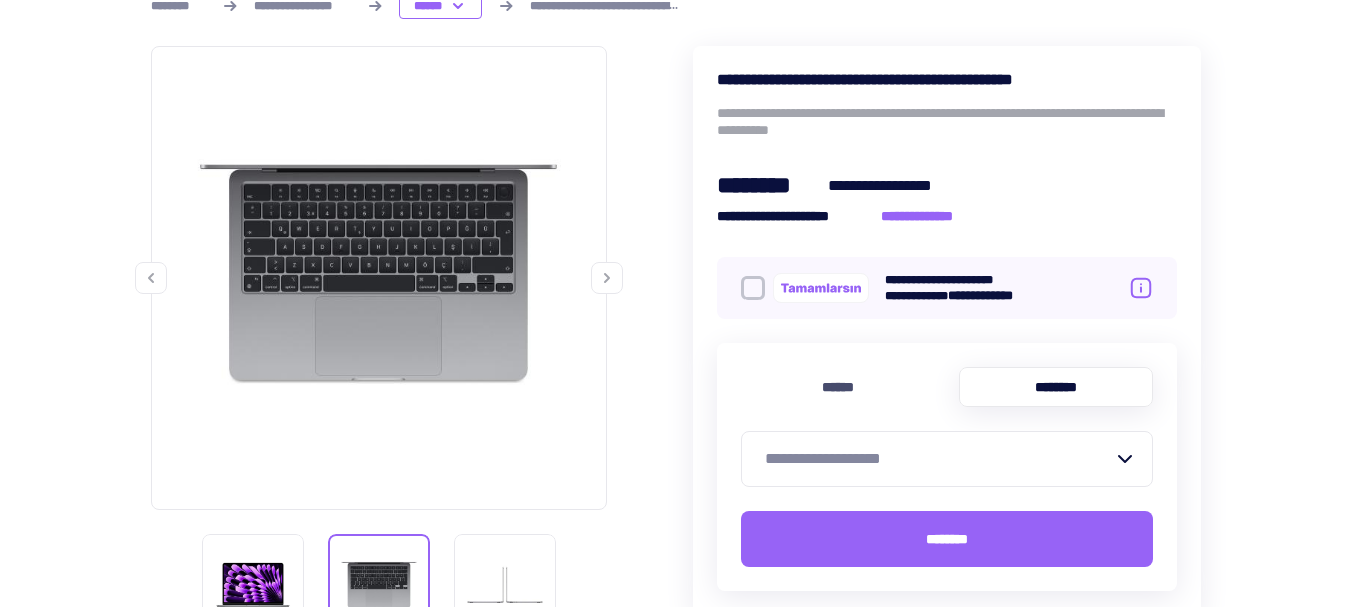 click 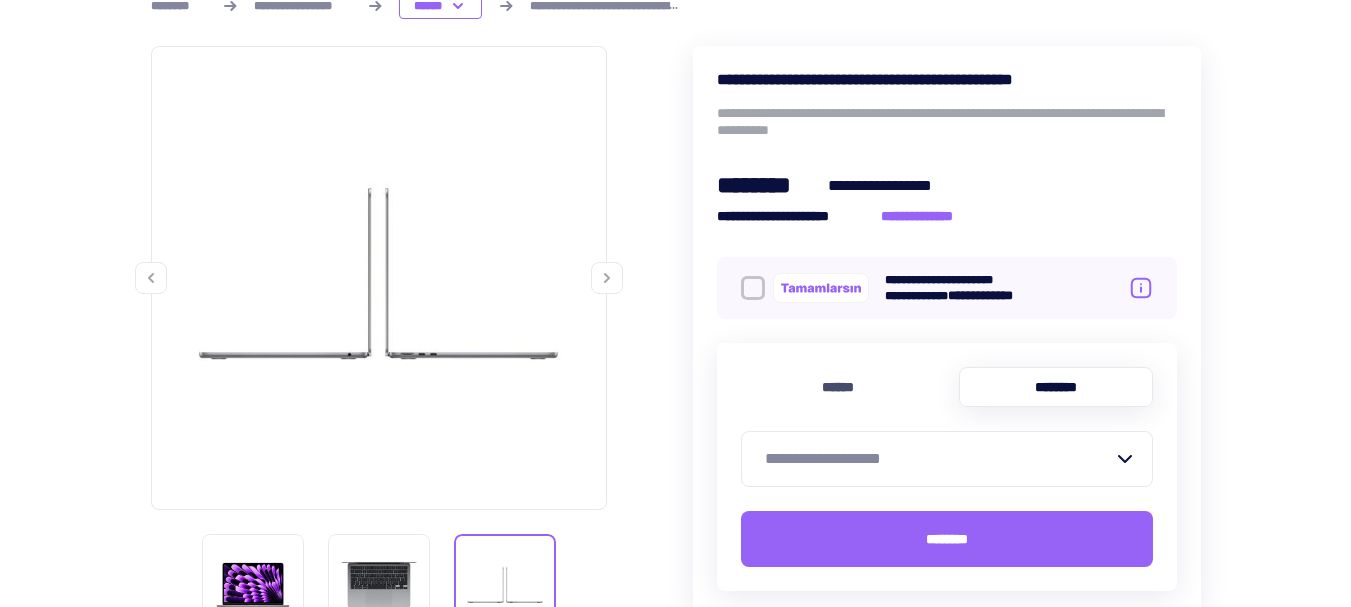 click 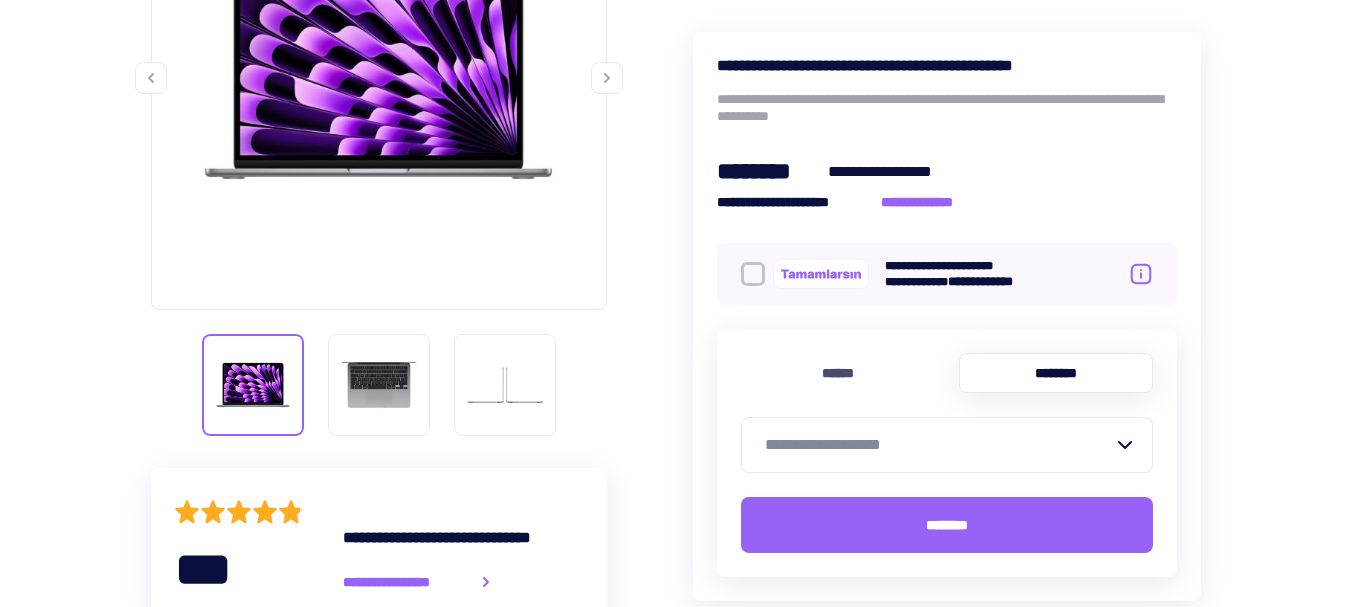 scroll, scrollTop: 600, scrollLeft: 0, axis: vertical 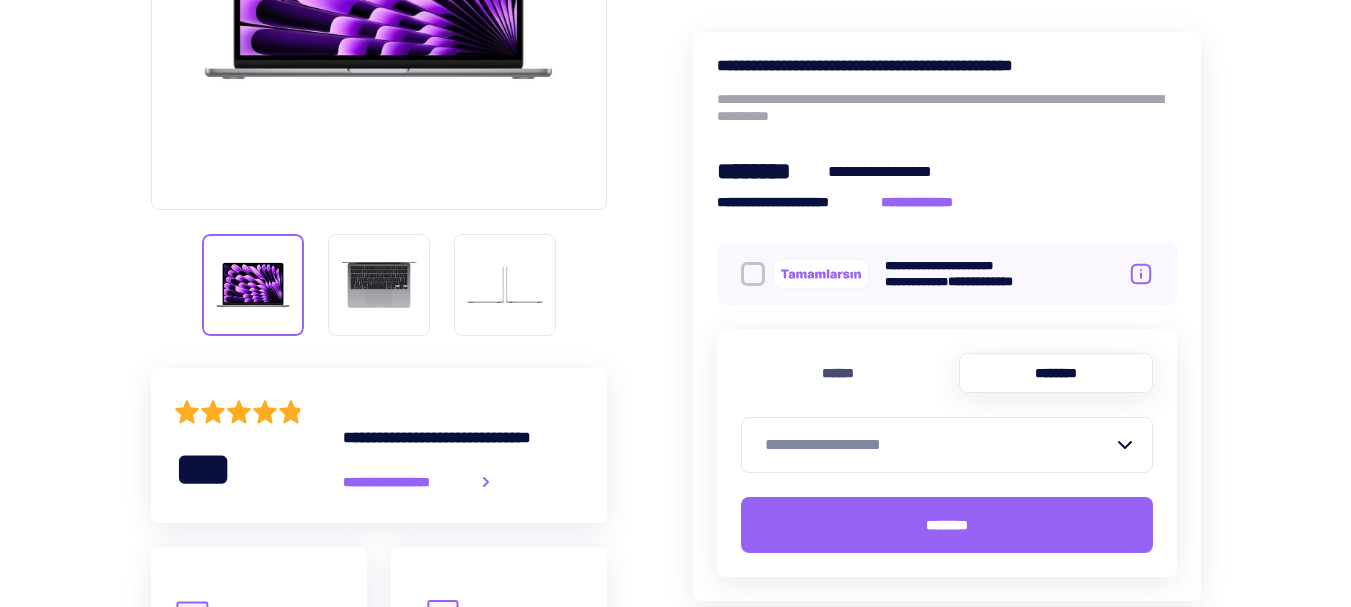 click on "**********" at bounding box center (939, 445) 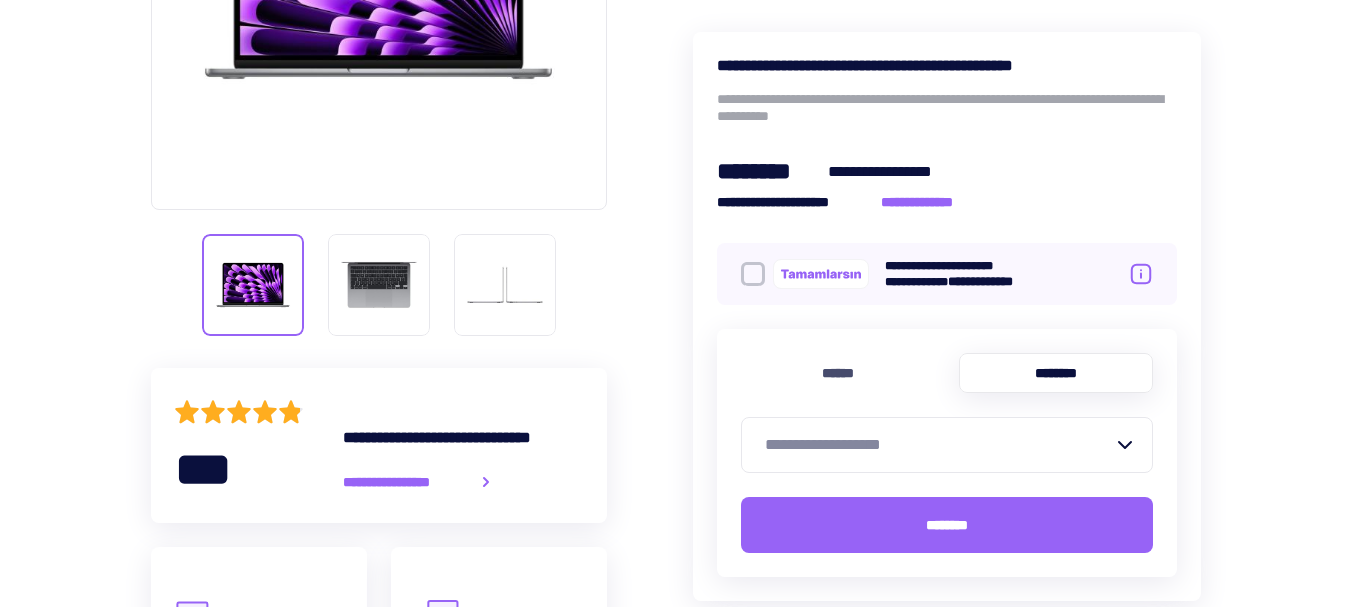 click on "**********" at bounding box center [939, 445] 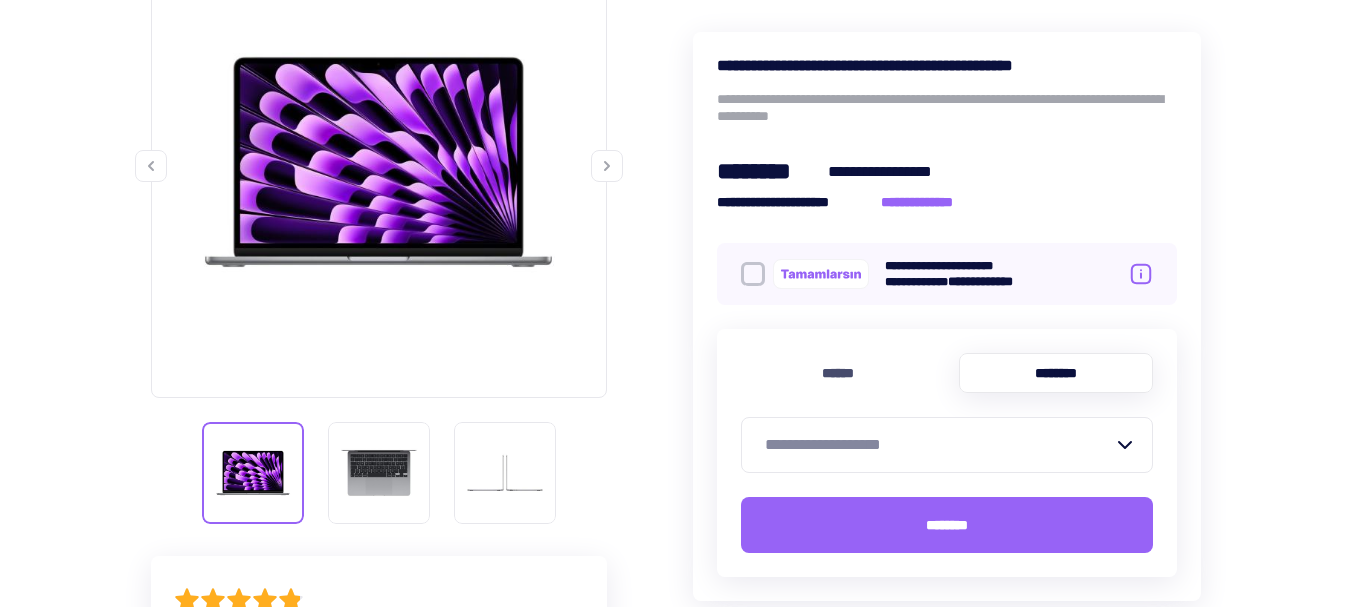scroll, scrollTop: 300, scrollLeft: 0, axis: vertical 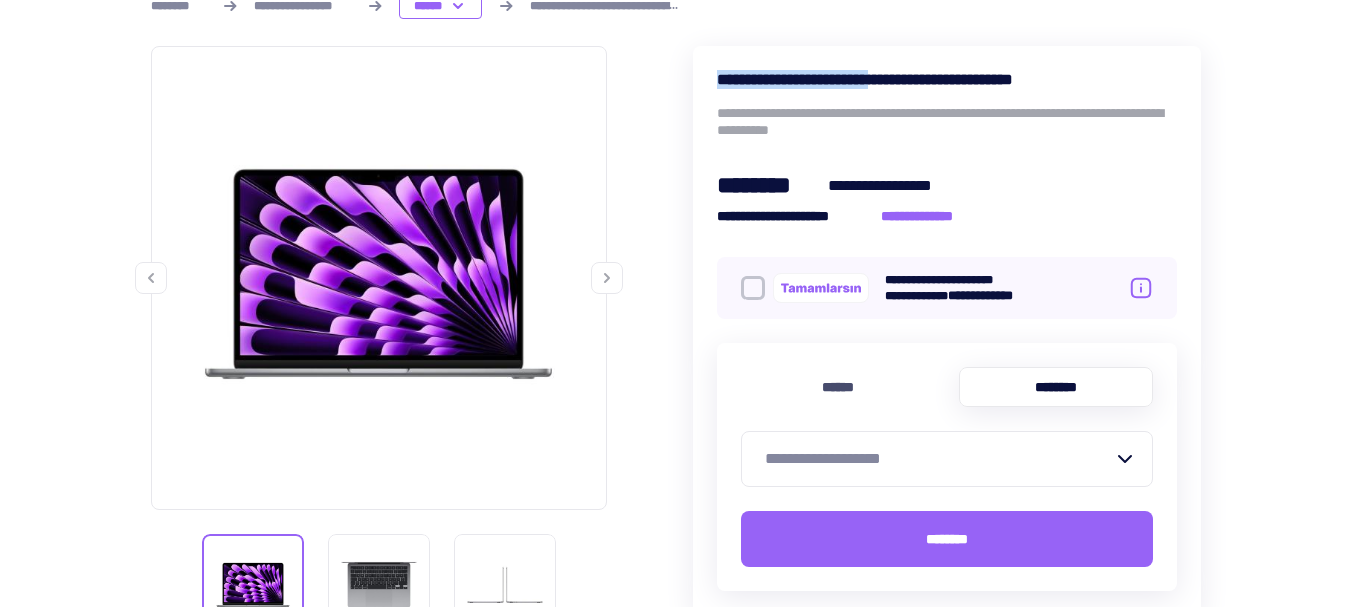 drag, startPoint x: 927, startPoint y: 77, endPoint x: 1029, endPoint y: 108, distance: 106.60675 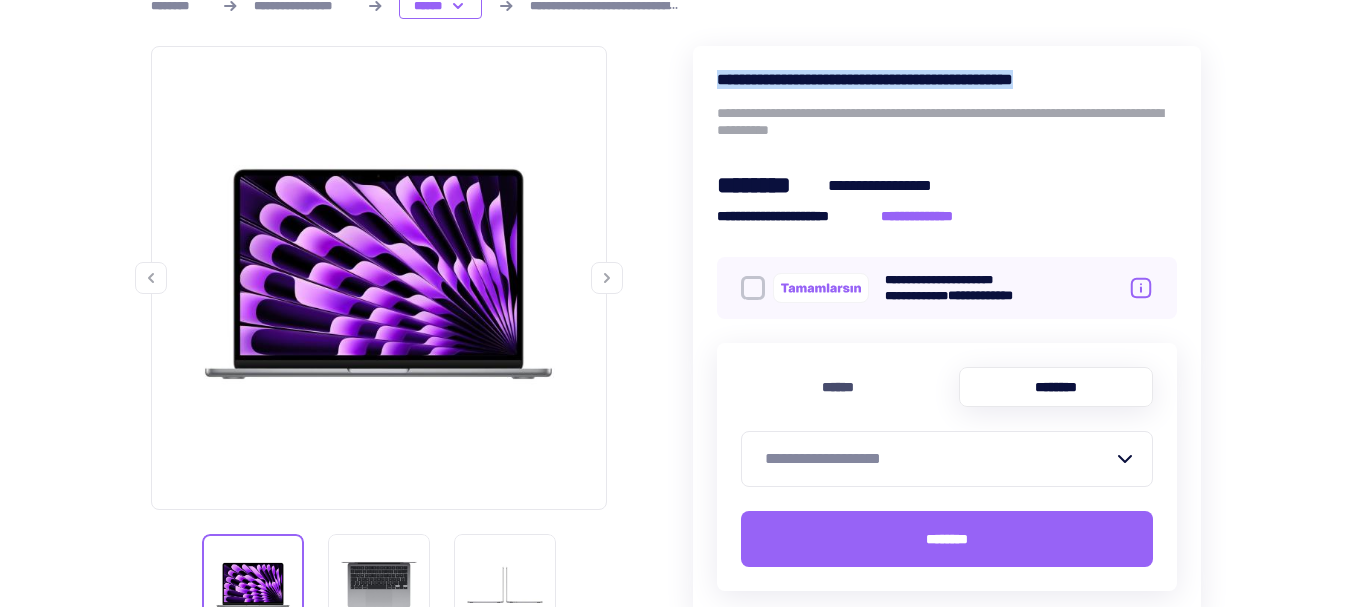 drag, startPoint x: 1128, startPoint y: 68, endPoint x: 714, endPoint y: 72, distance: 414.01932 